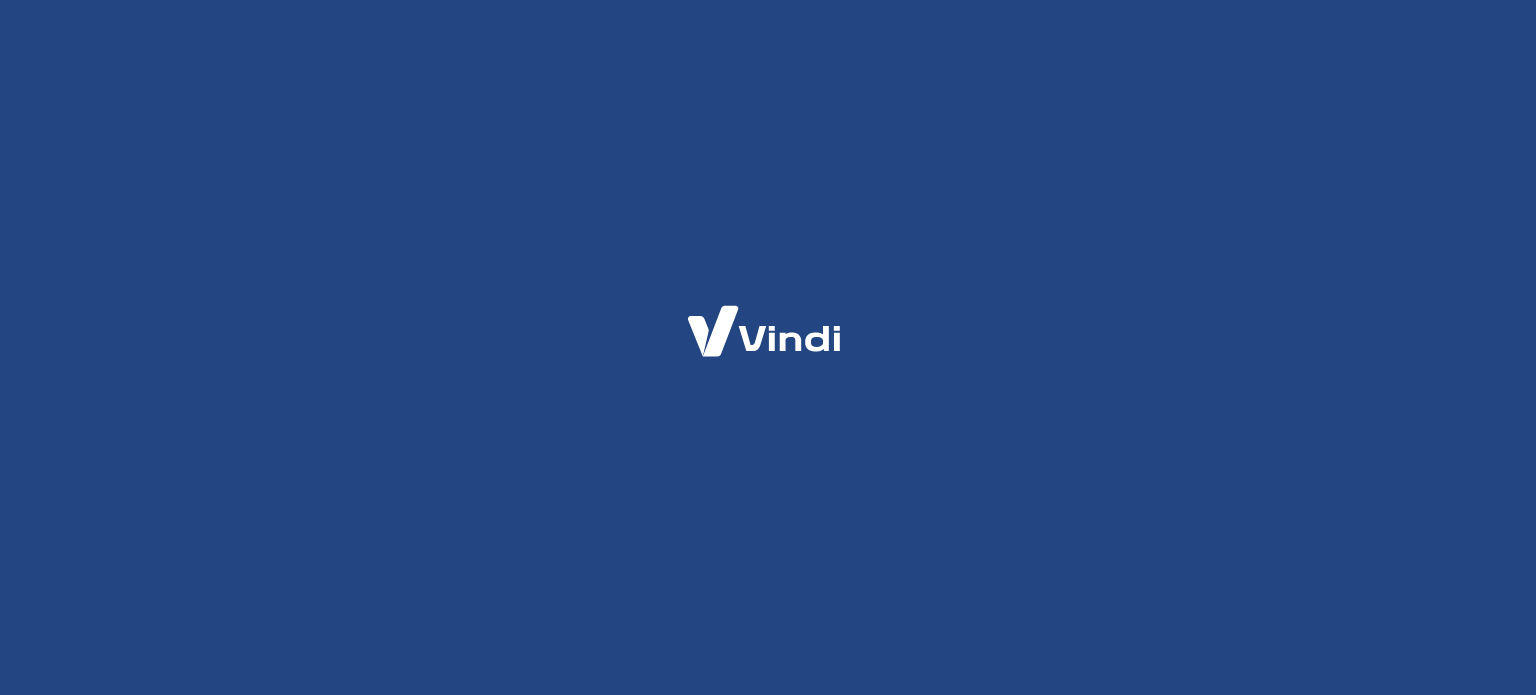 scroll, scrollTop: 0, scrollLeft: 0, axis: both 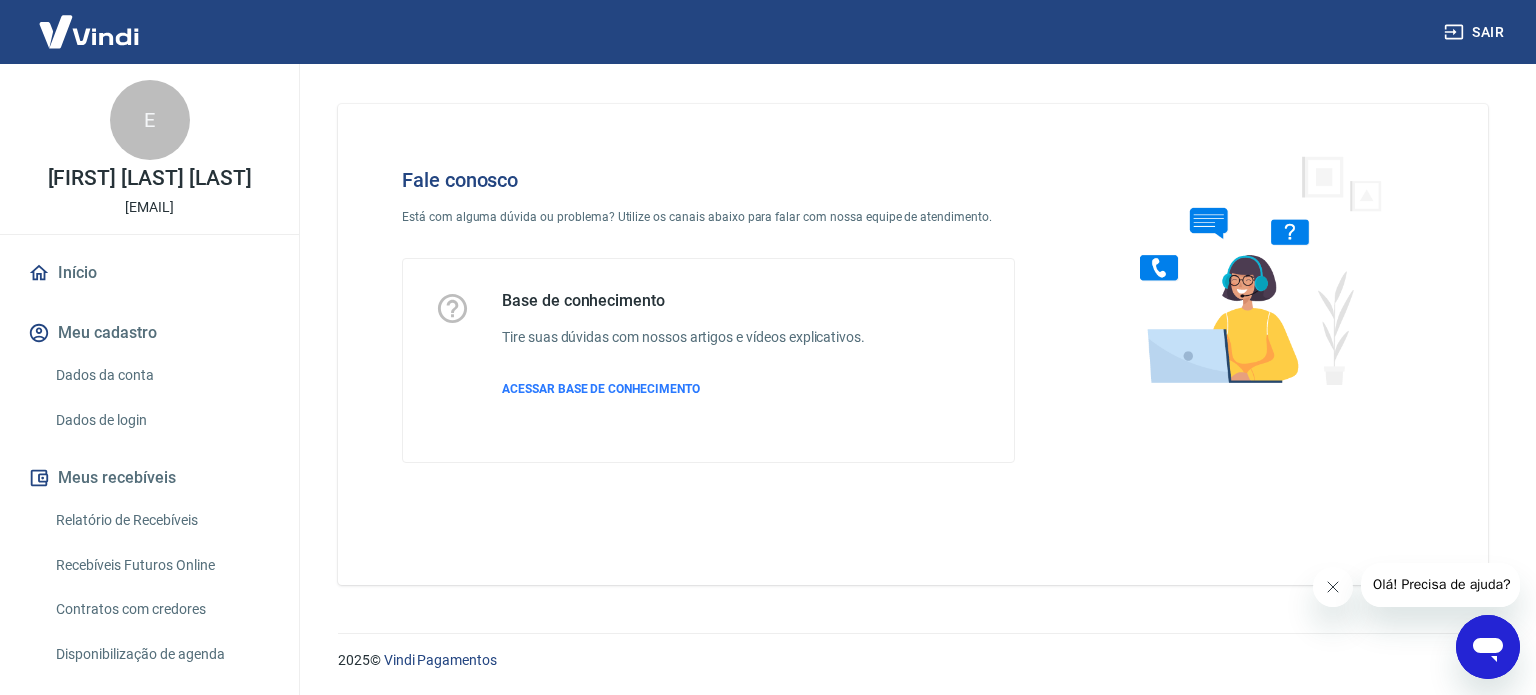 click on "Olá! Precisa de ajuda?" at bounding box center [1441, 584] 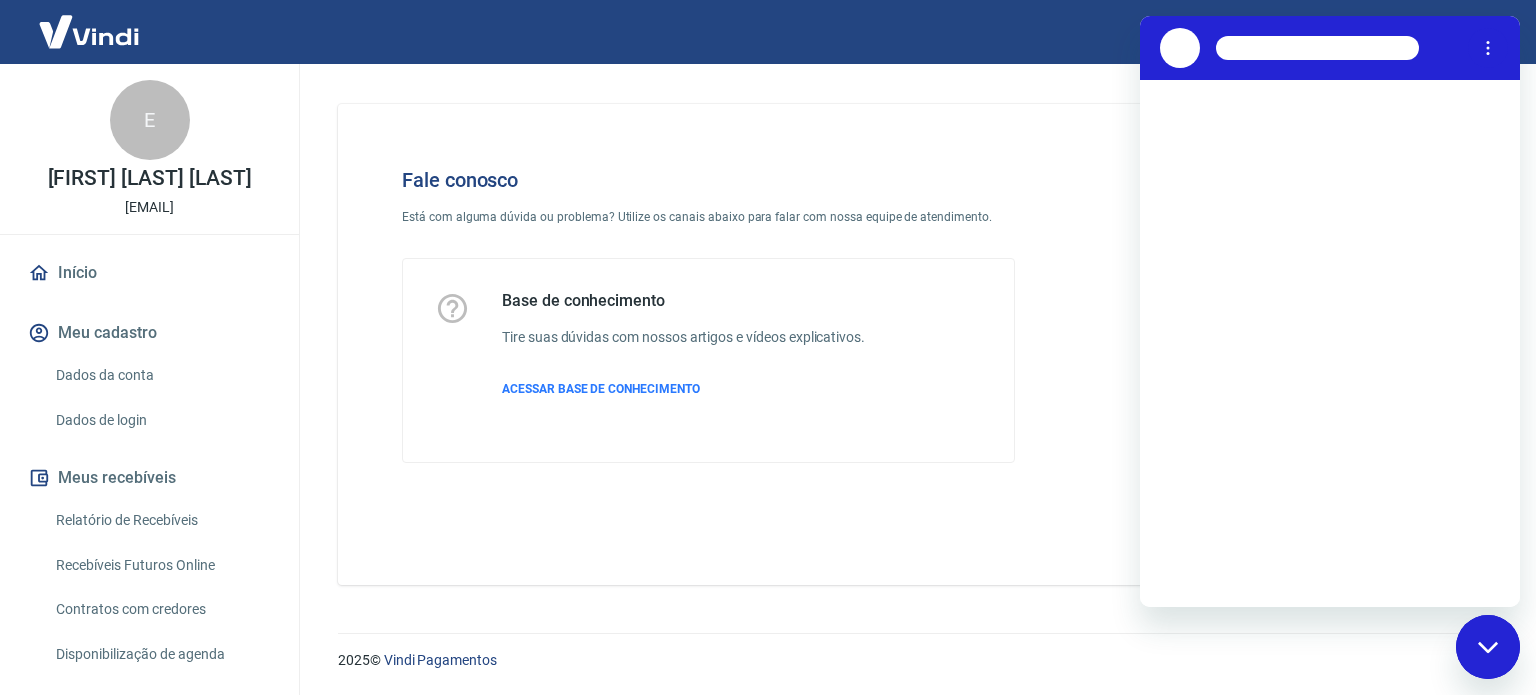 scroll, scrollTop: 0, scrollLeft: 0, axis: both 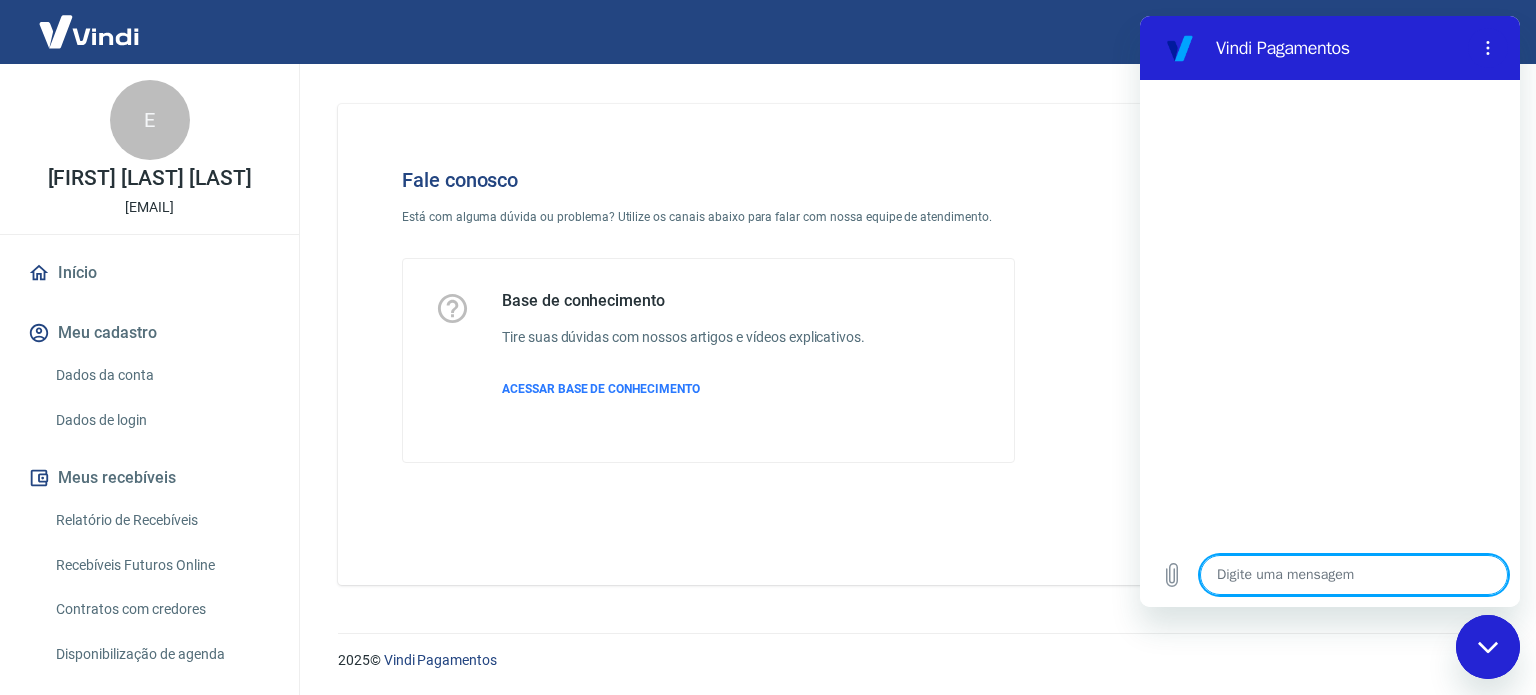 type on "B" 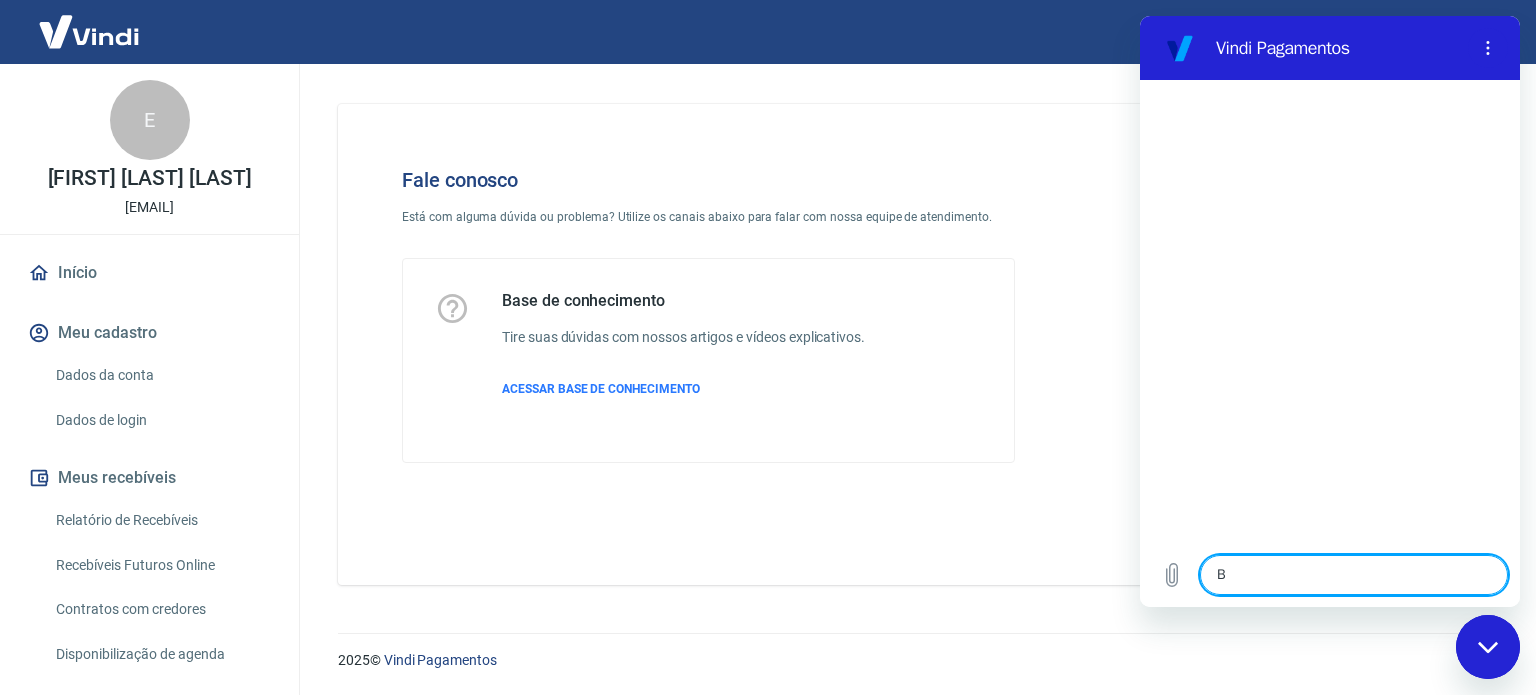 type on "BO" 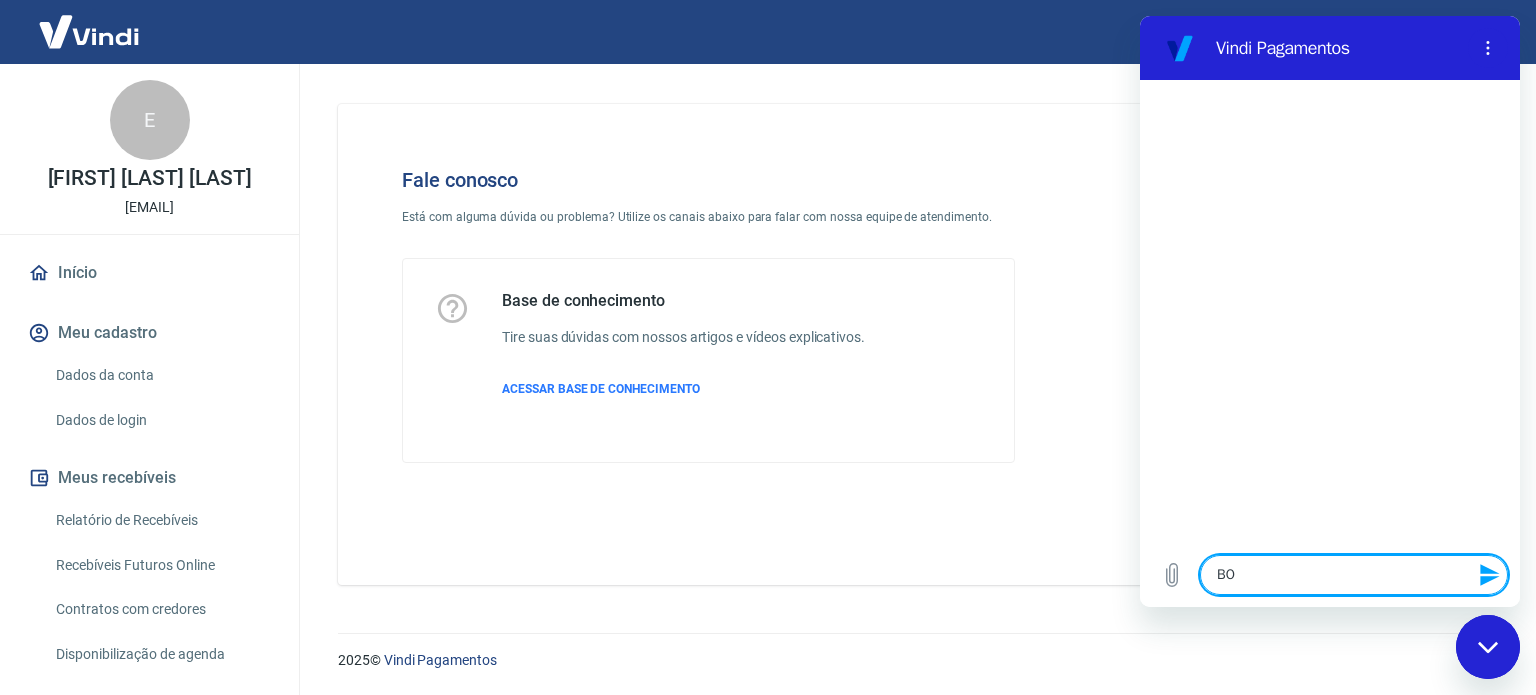 type on "BOA" 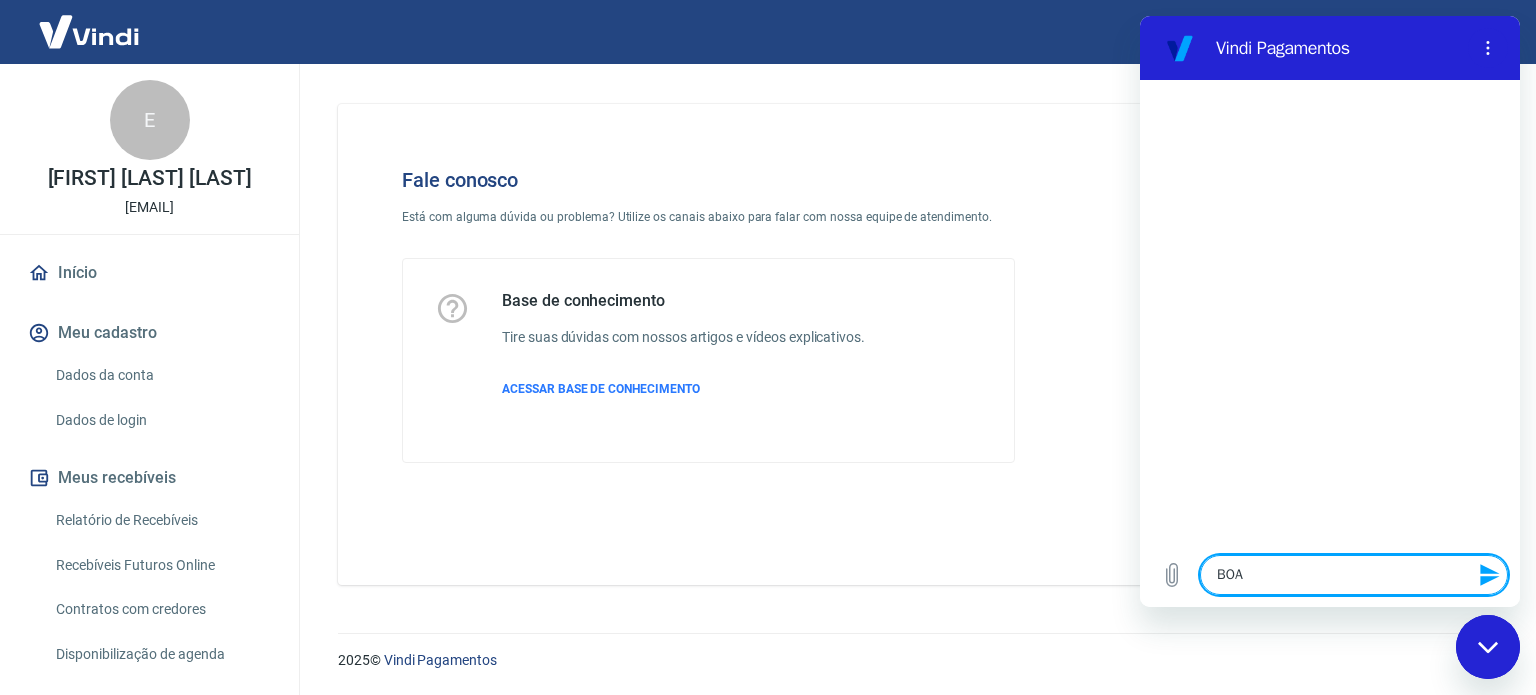 type on "BOA" 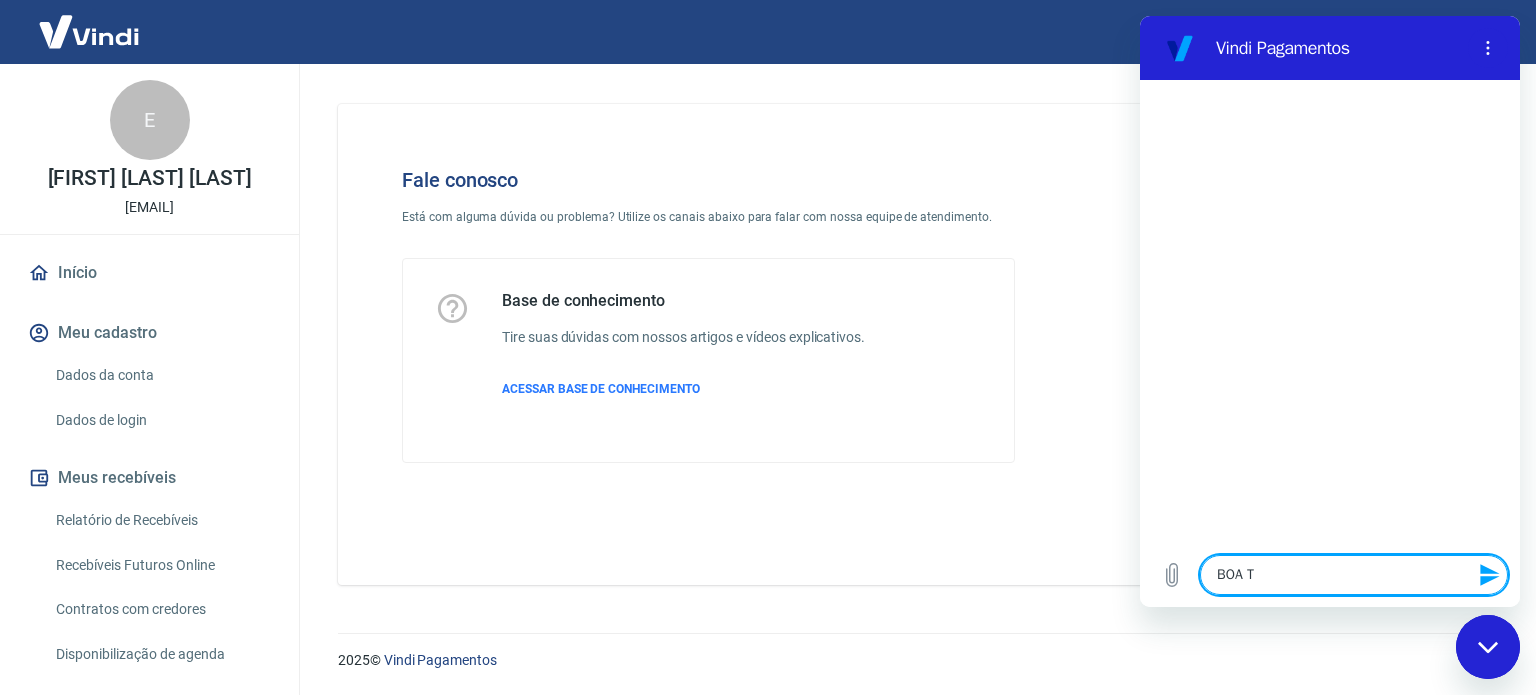type on "BOA TA" 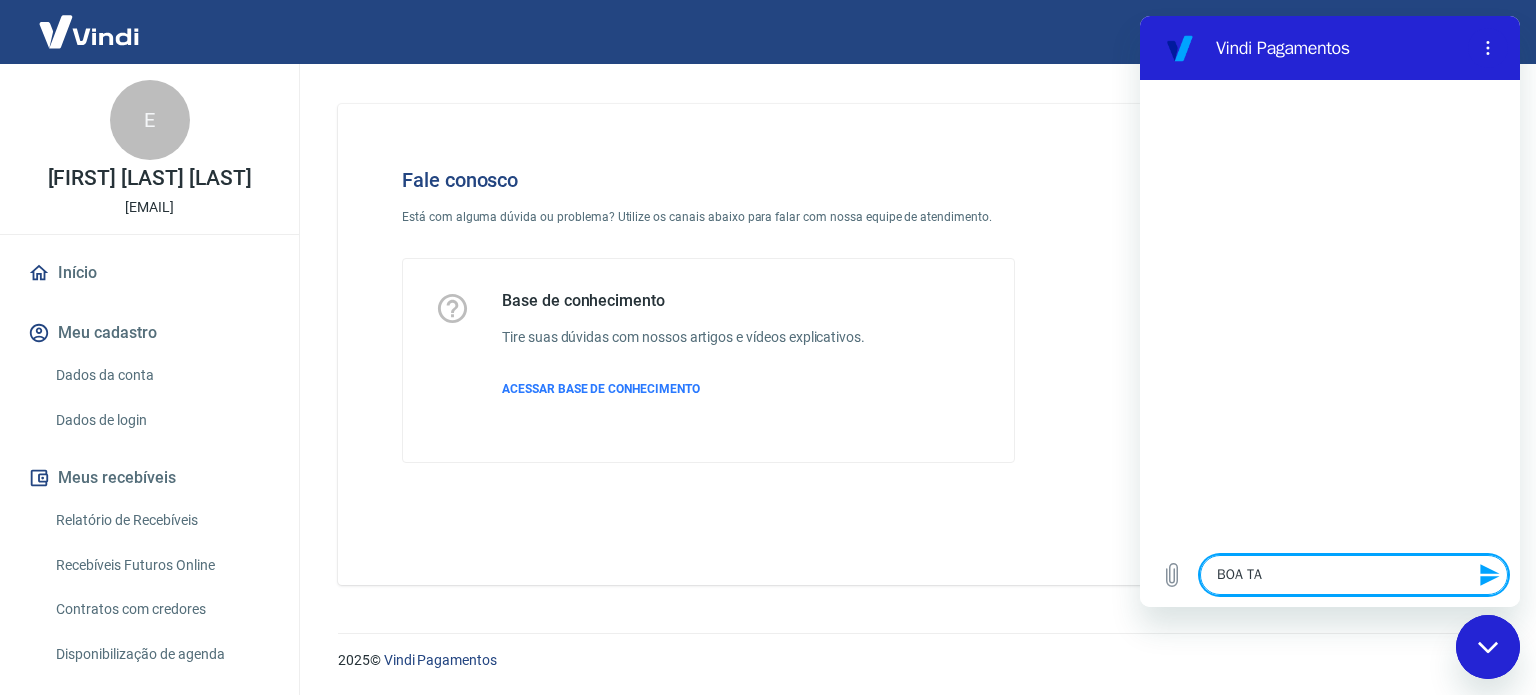 type on "BOA TAR" 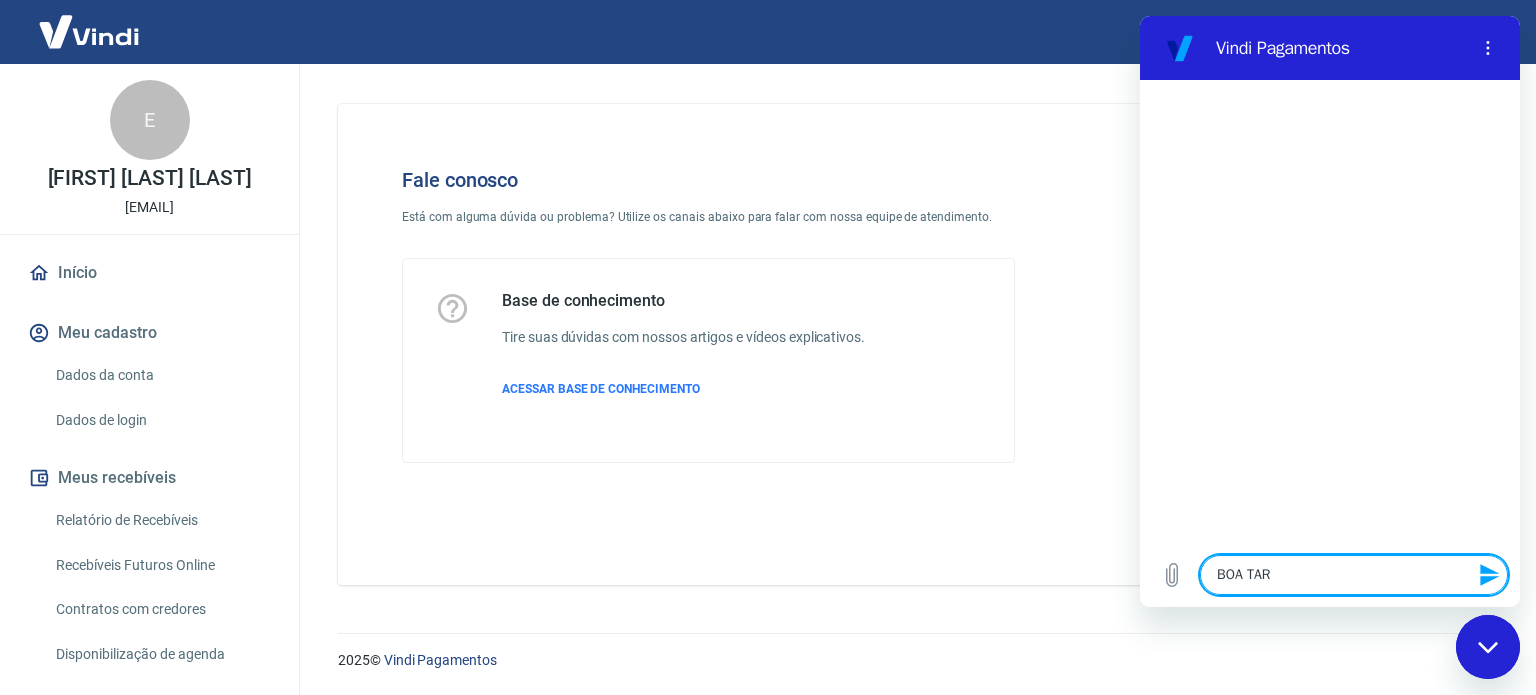 type on "BOA TAR=" 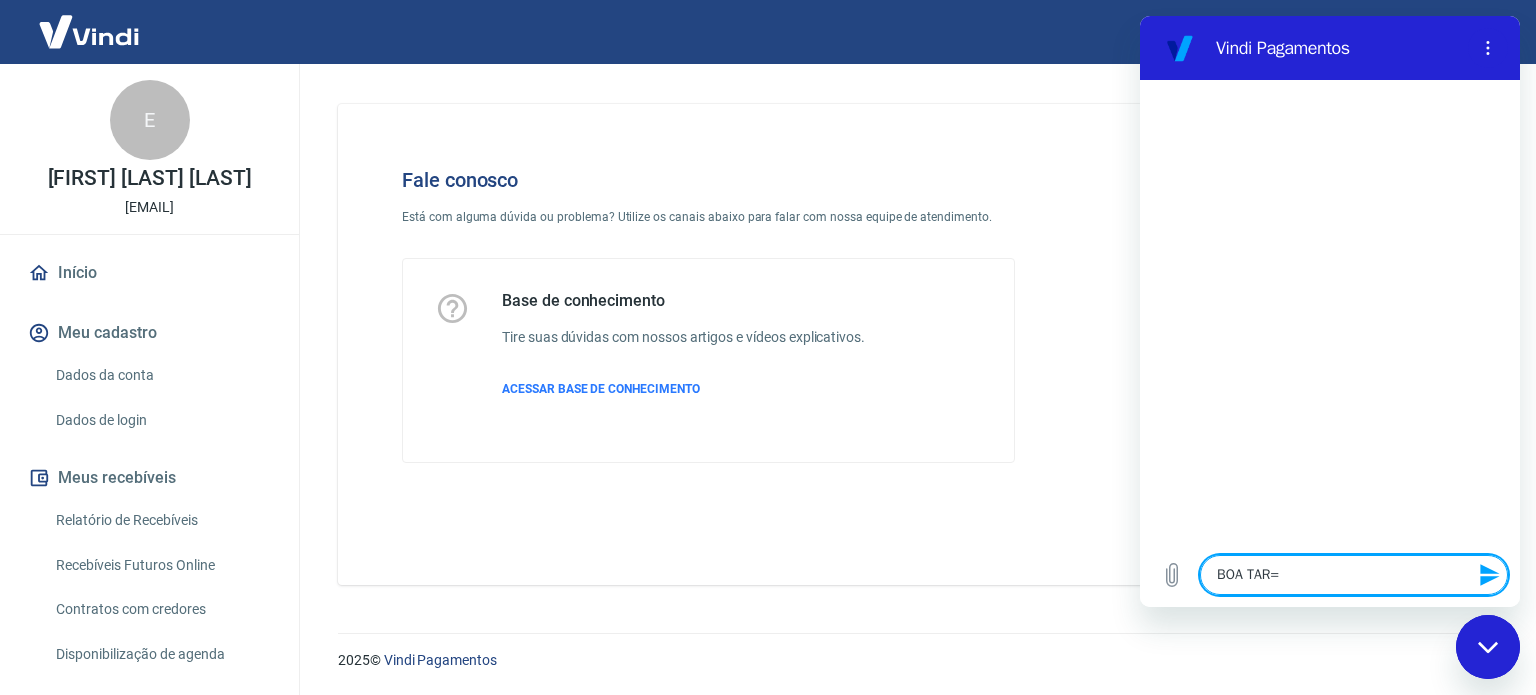 type on "BOA TAR==" 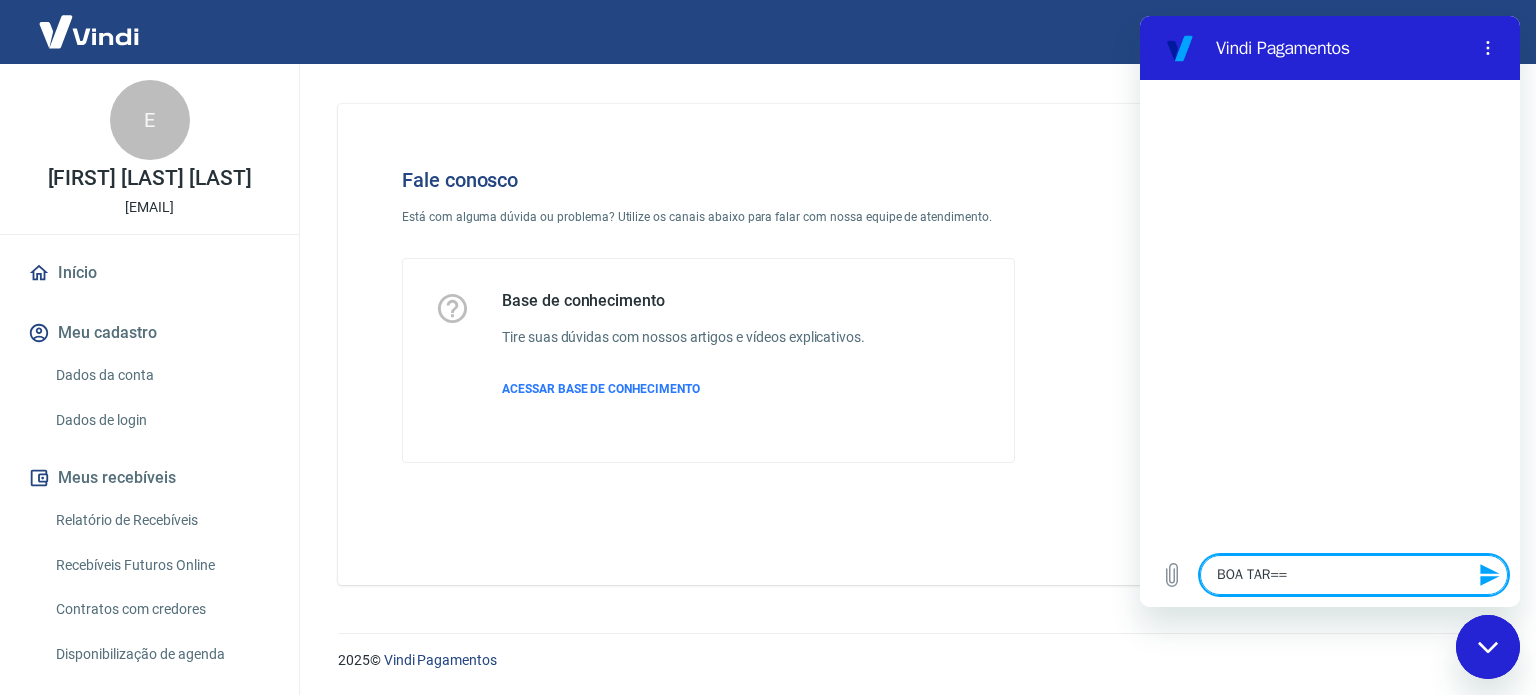 type on "BOA TAR===" 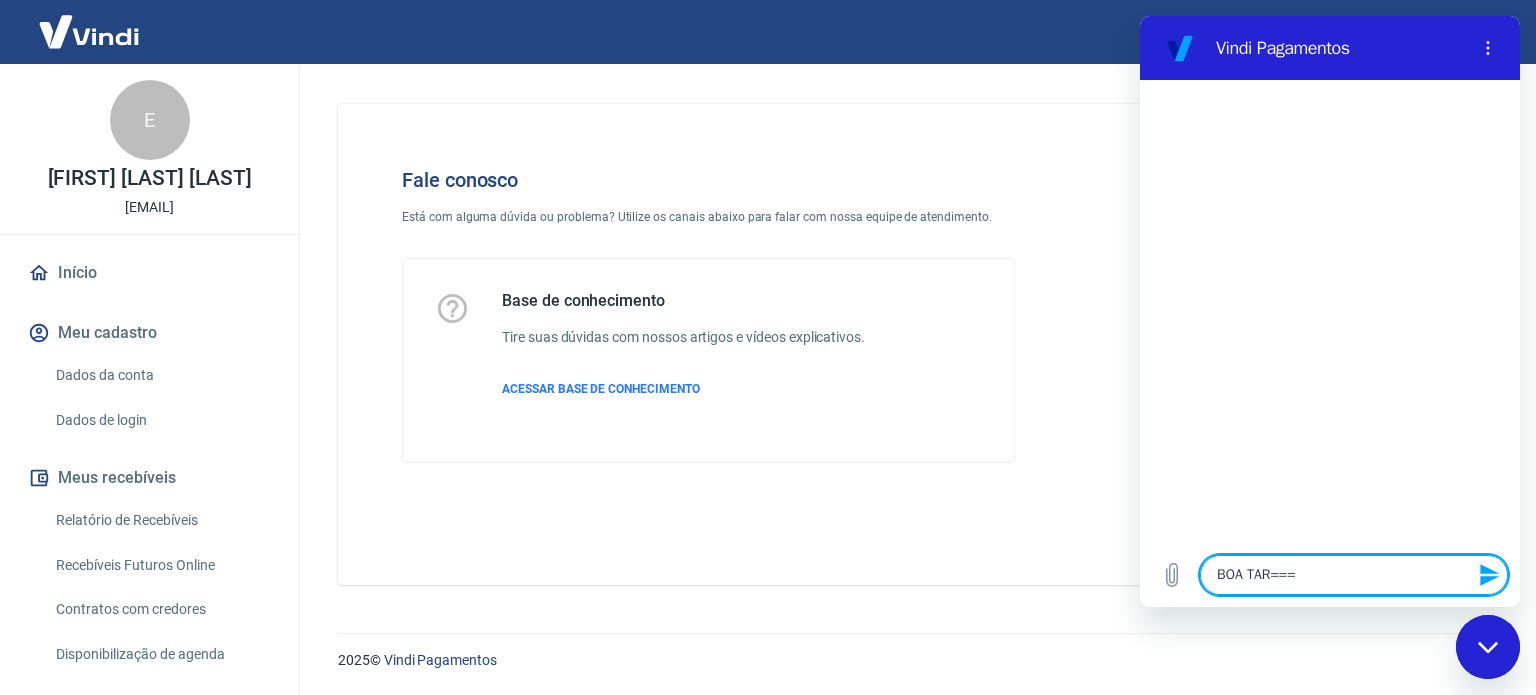 type on "BOA TAR====" 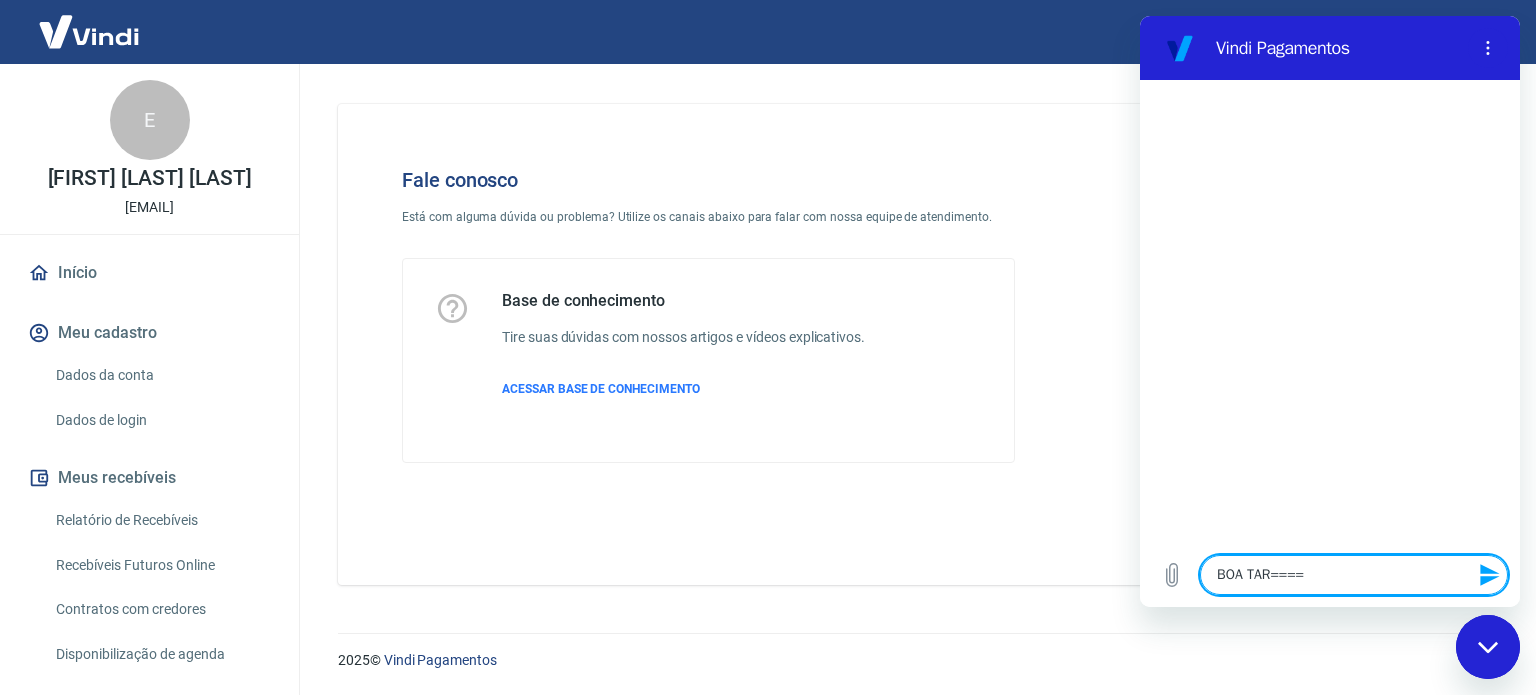 type on "BOA TAR=====" 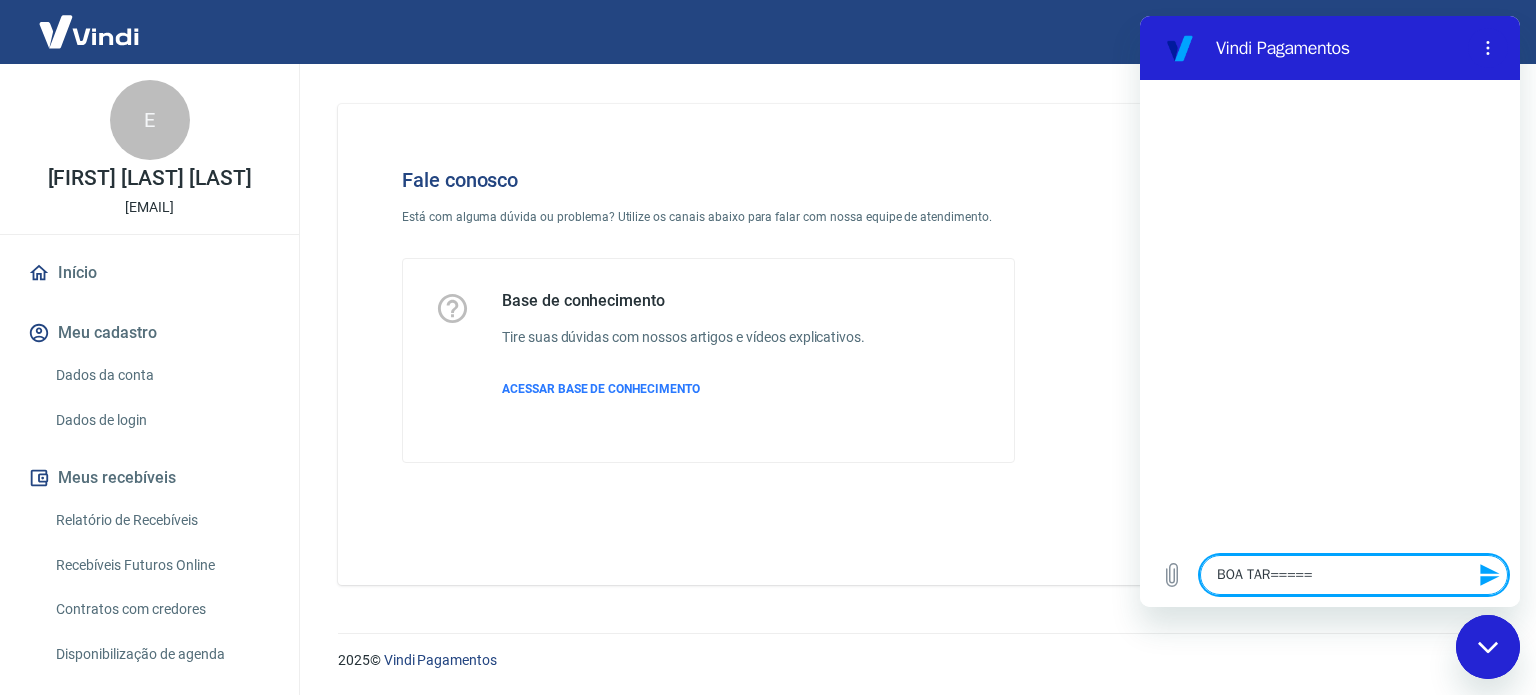 type on "BOA TAR====" 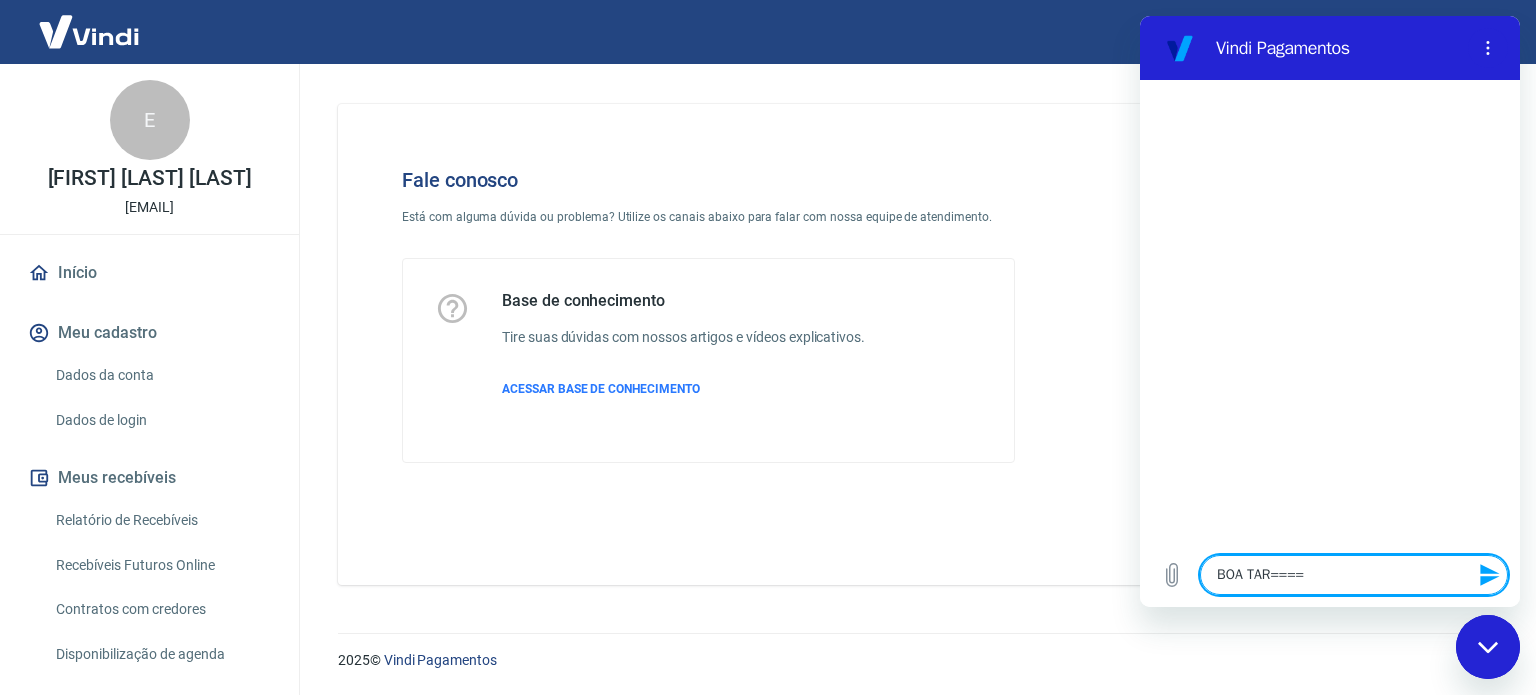 type on "BOA TAR===" 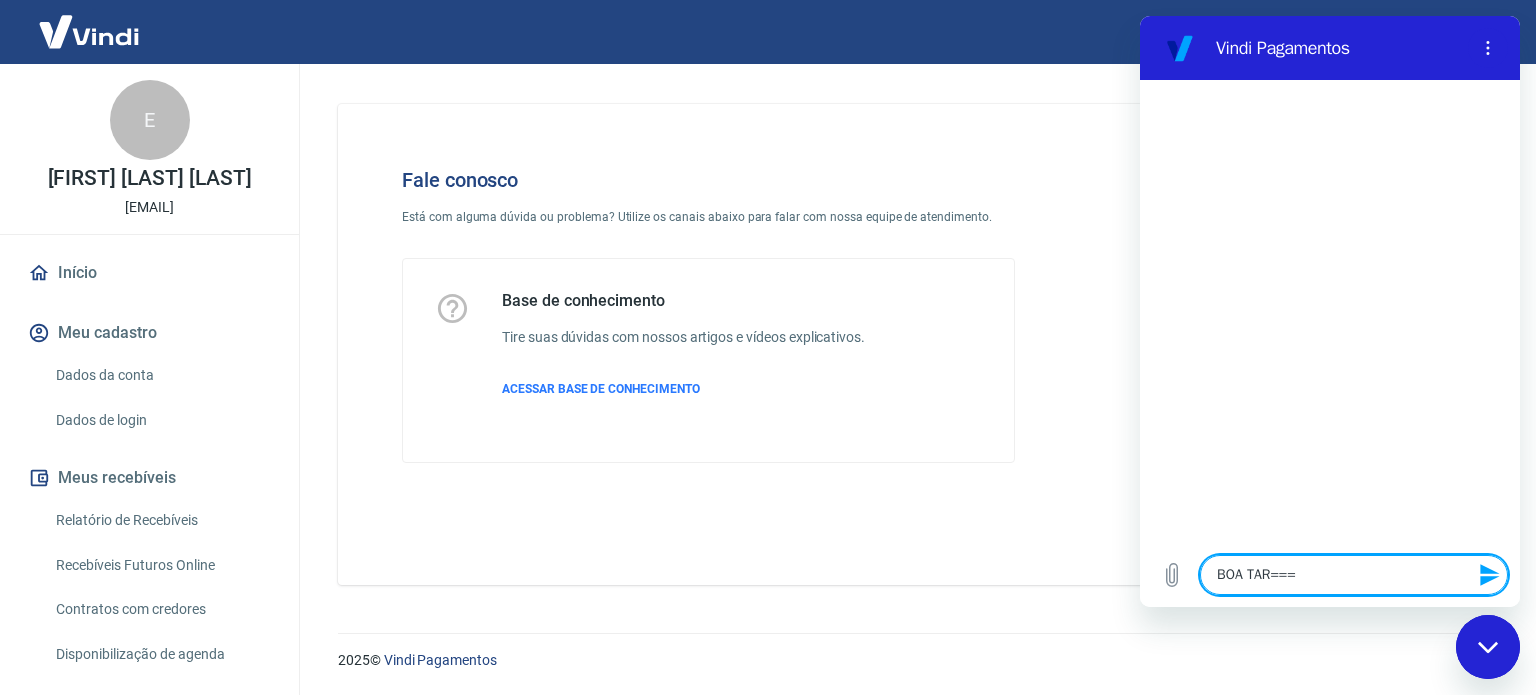 type on "BOA TAR==" 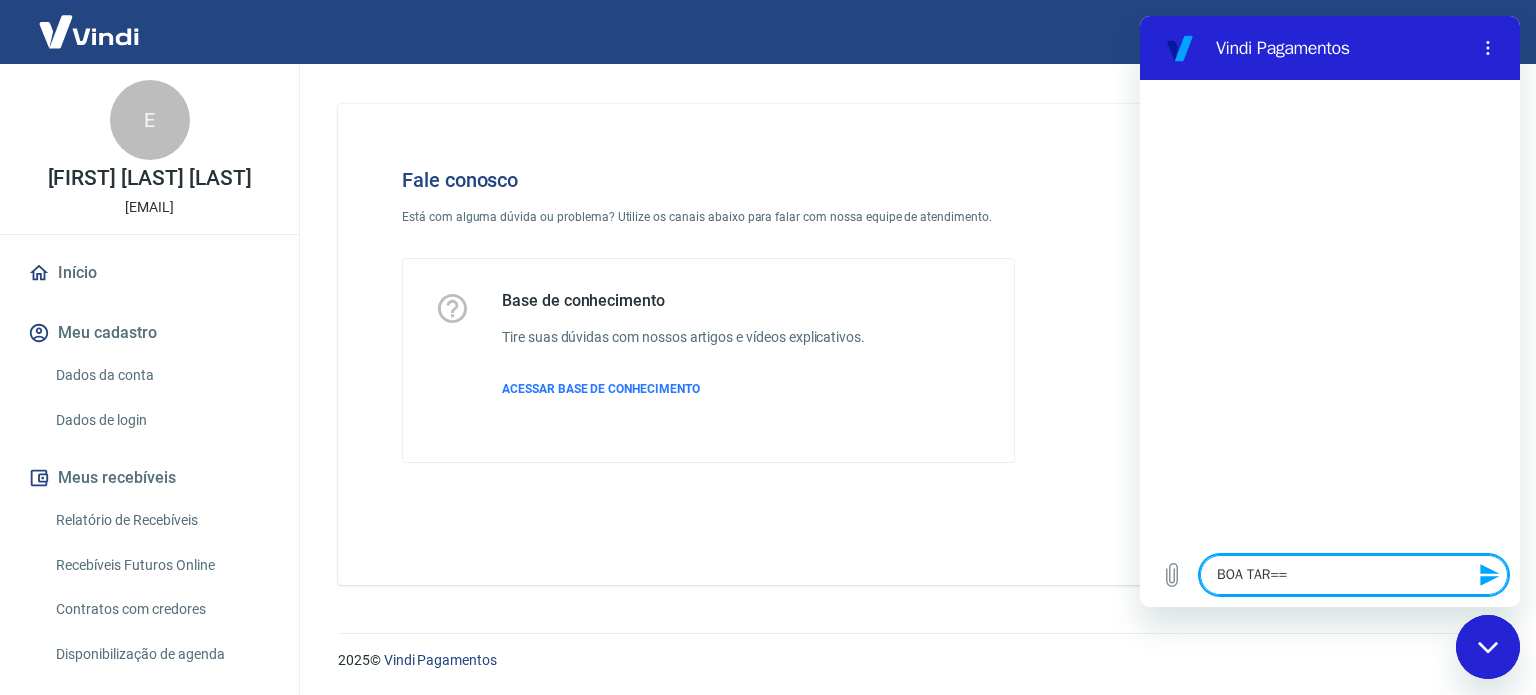 type on "BOA TAR=" 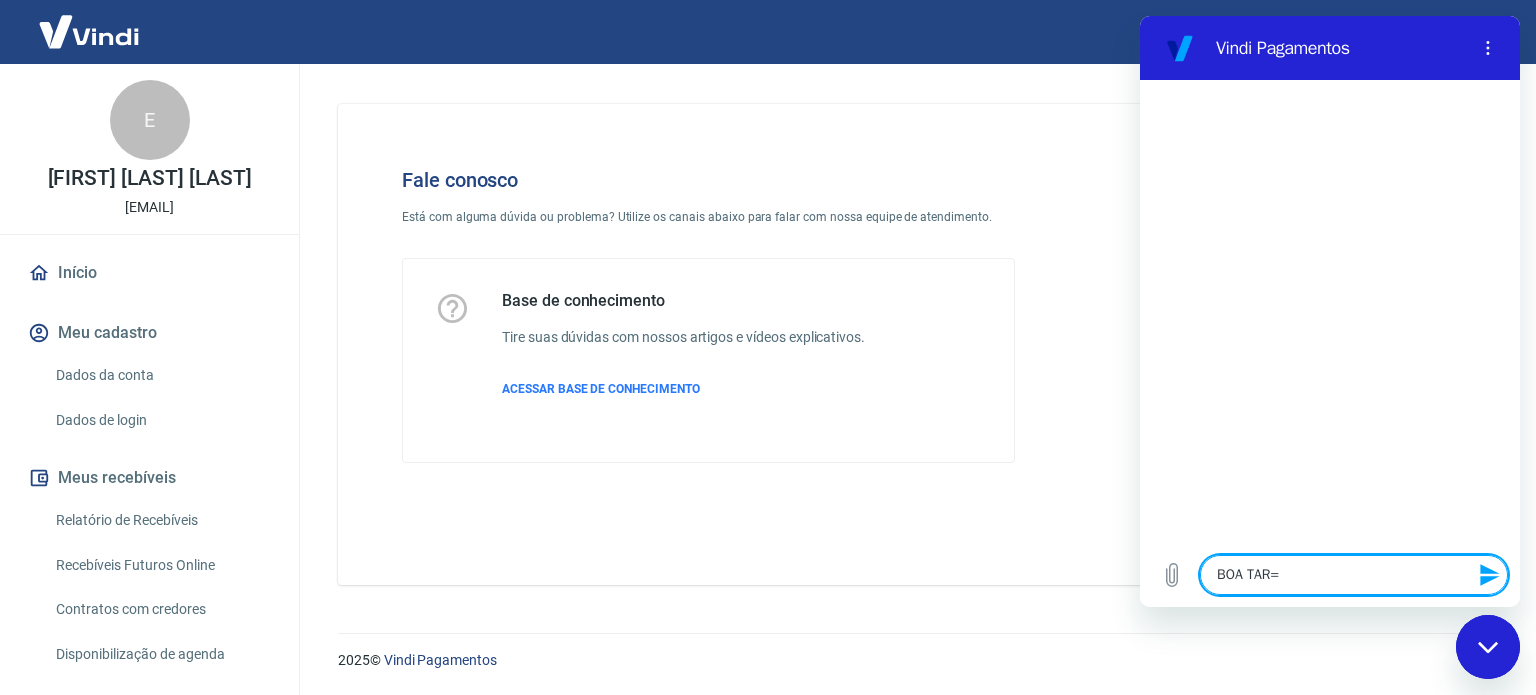 type on "BOA TAR" 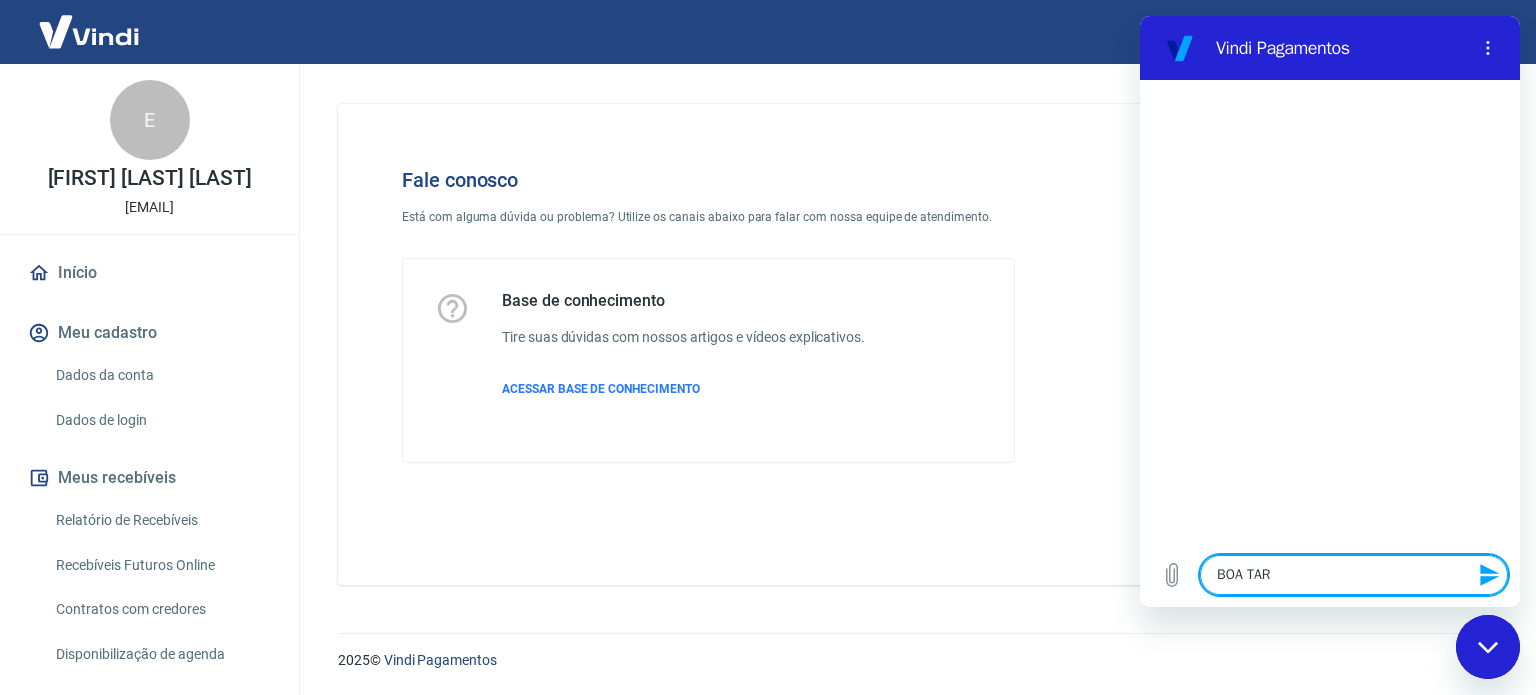 type on "BOA TA" 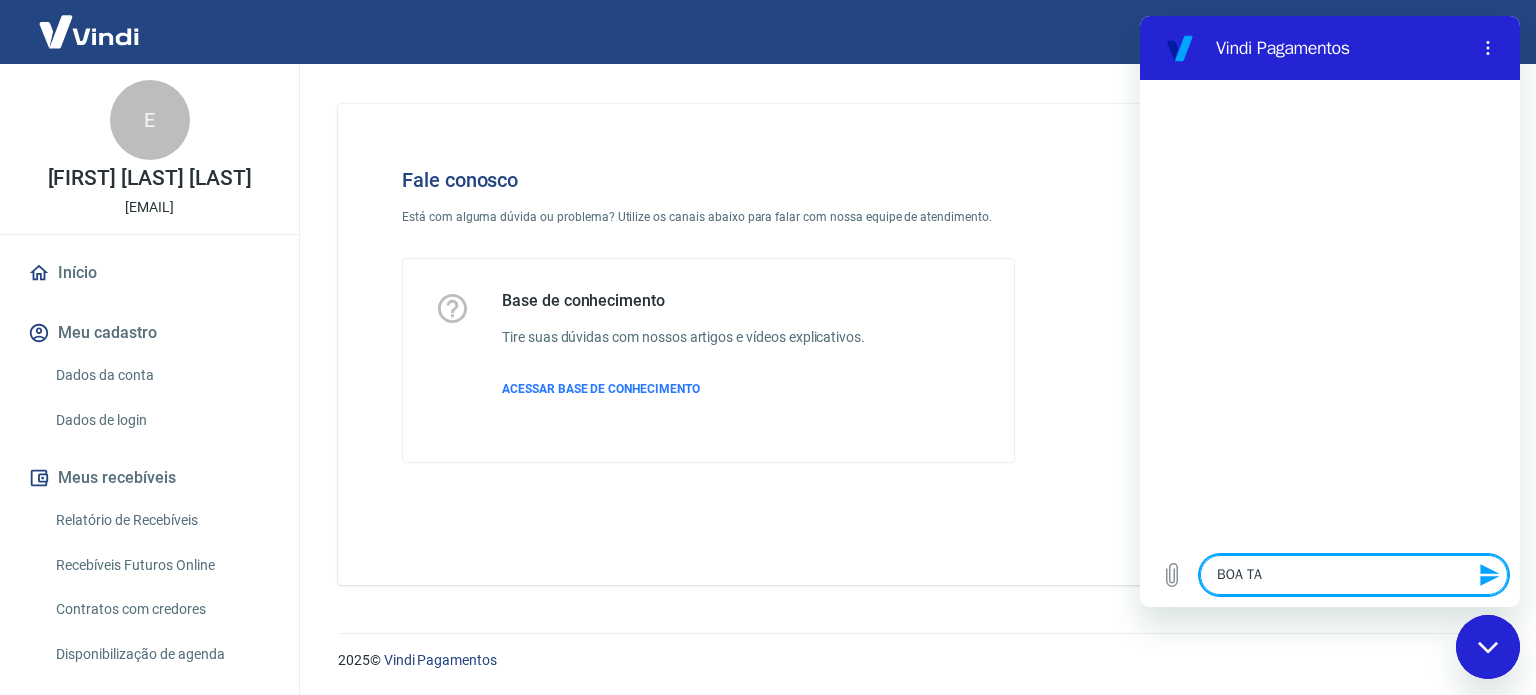 type on "BOA T" 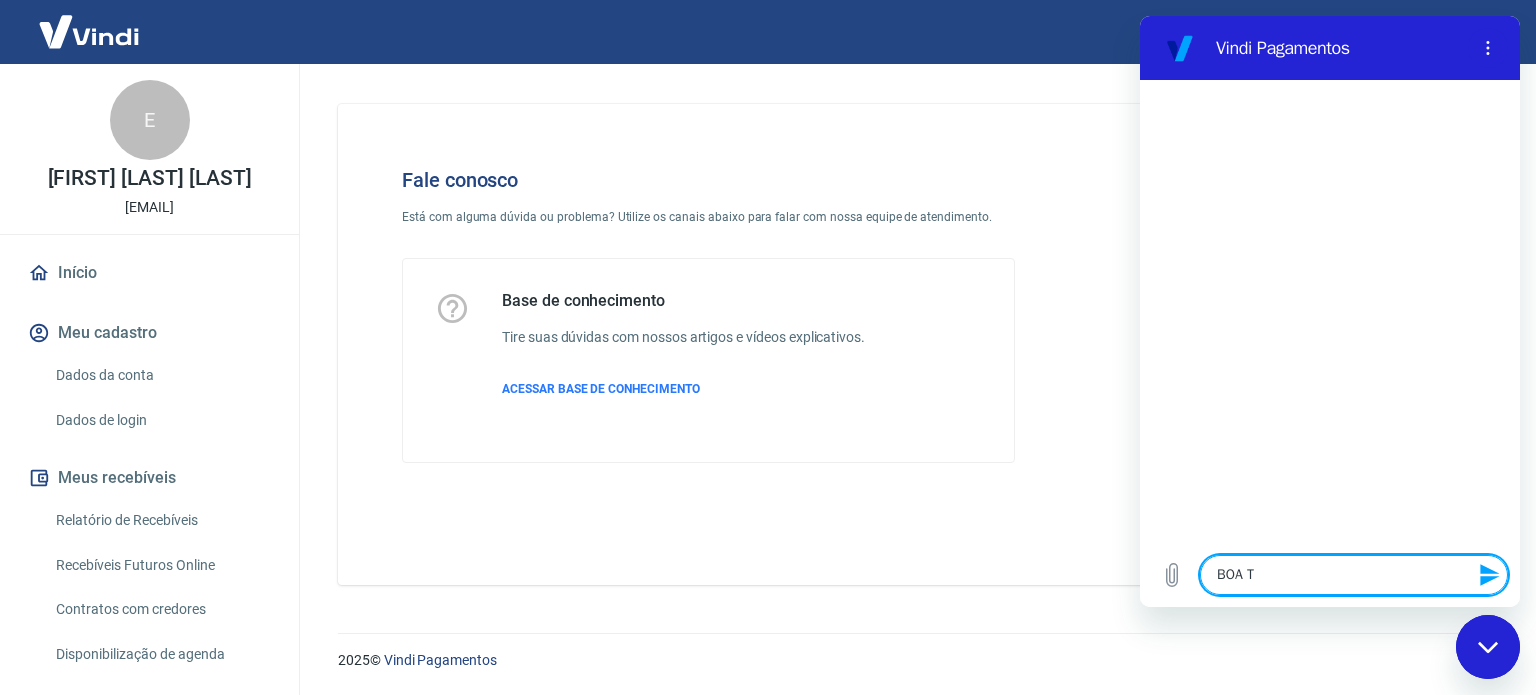type on "BOA" 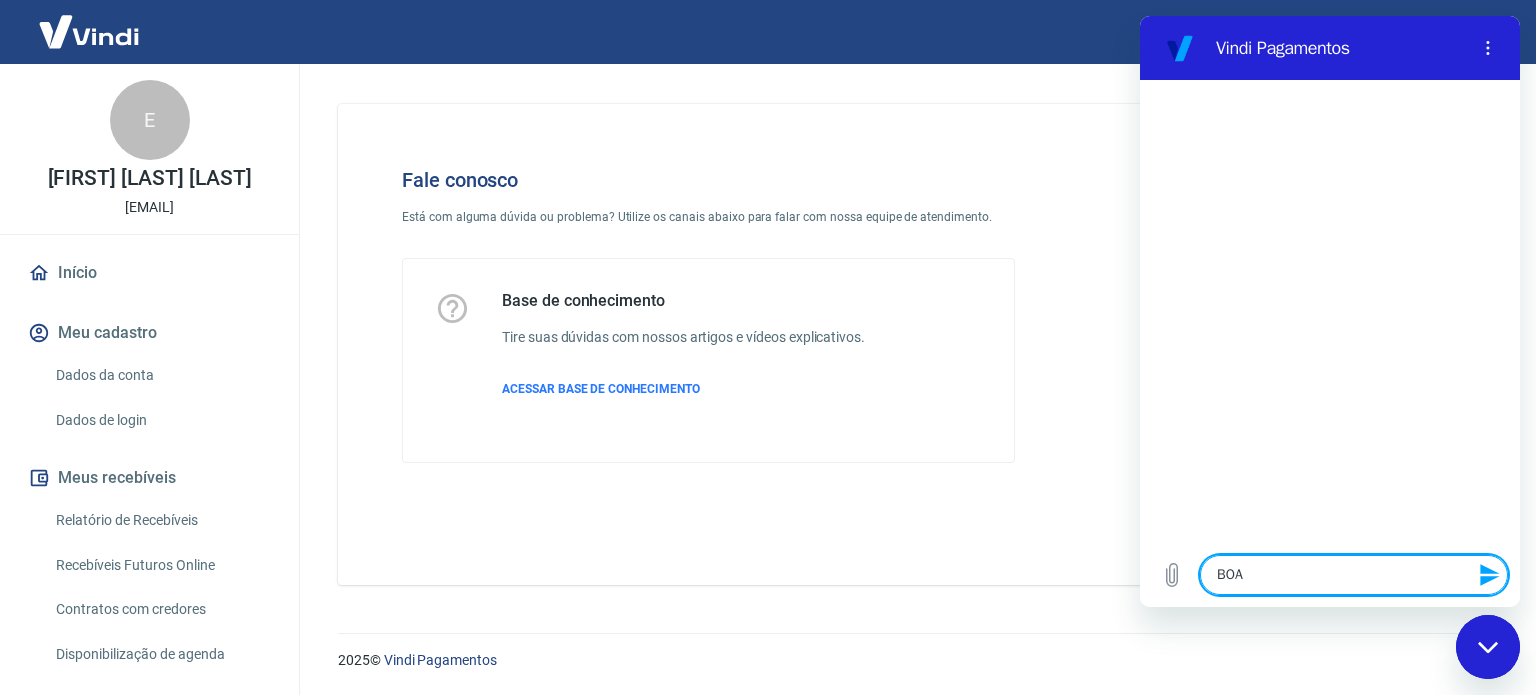 type on "BOA" 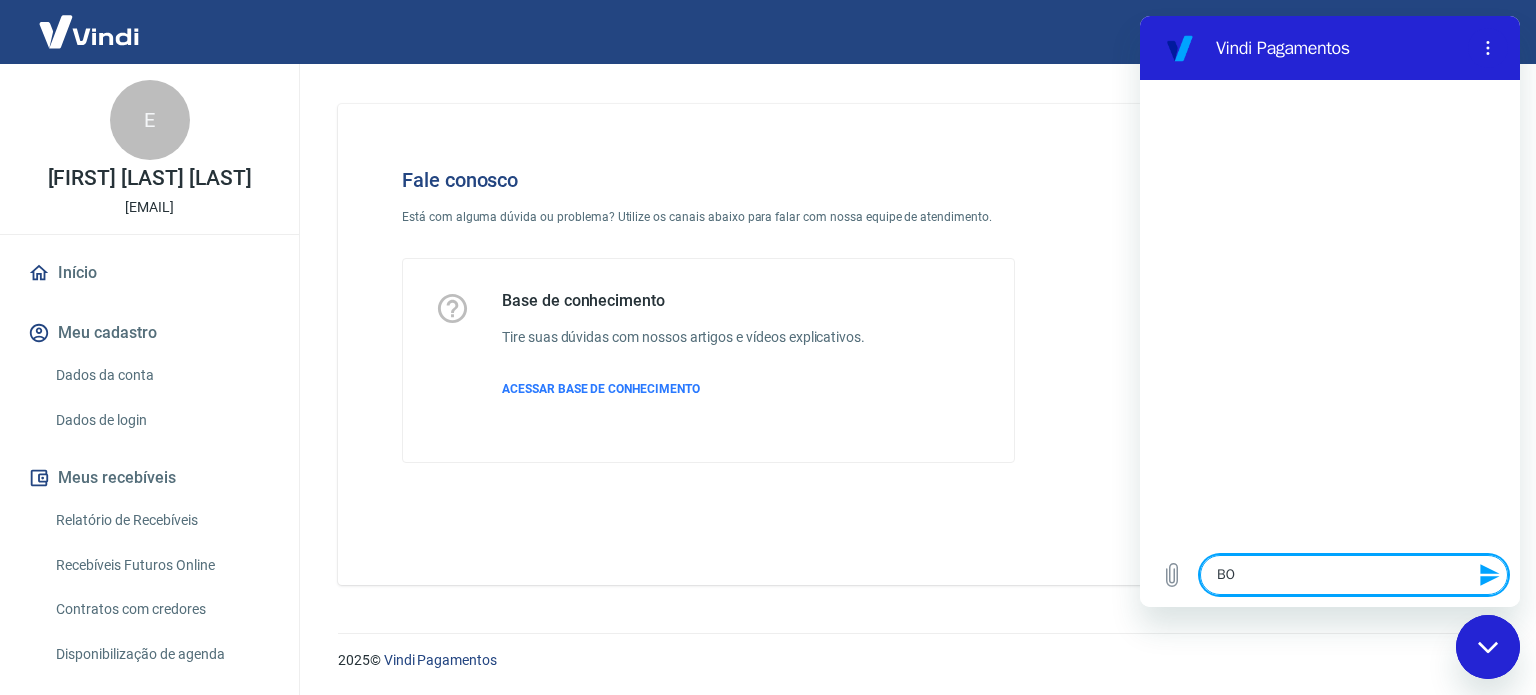 type on "B" 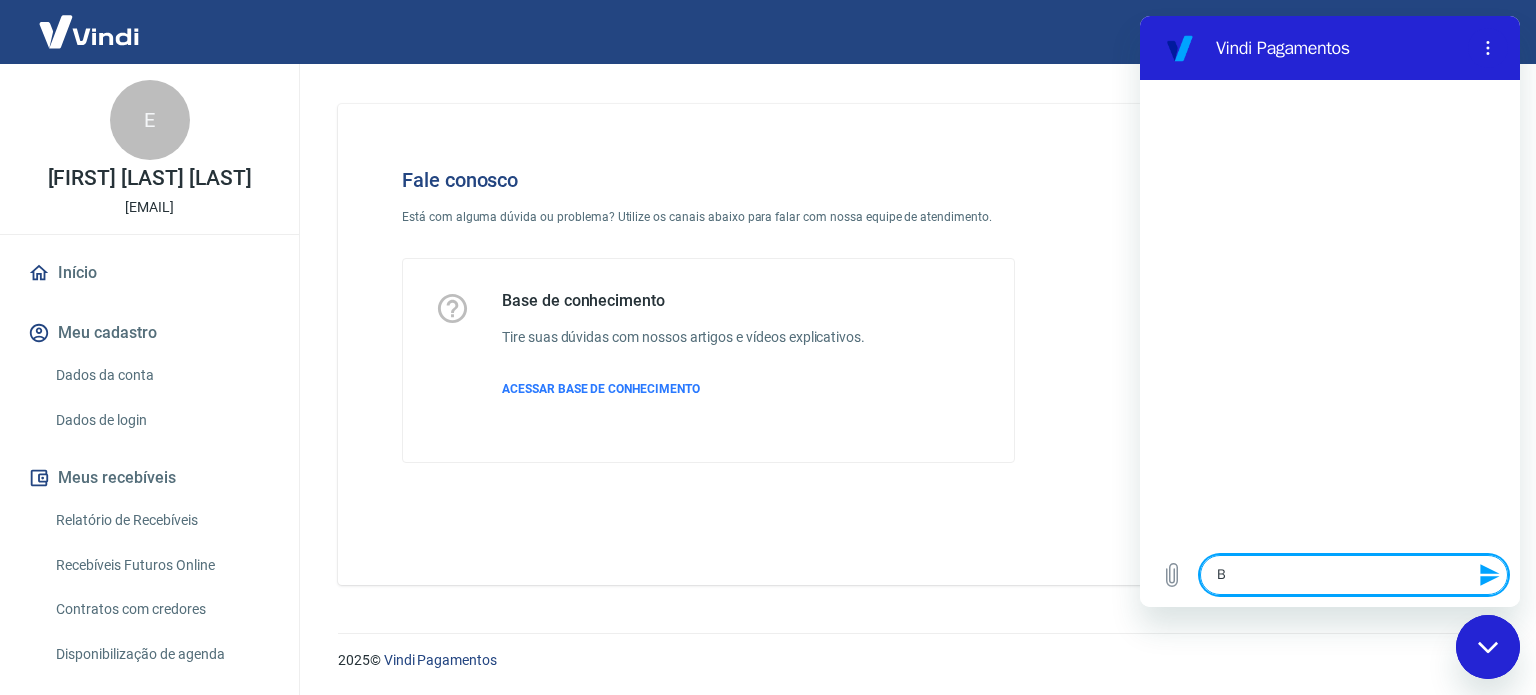 type 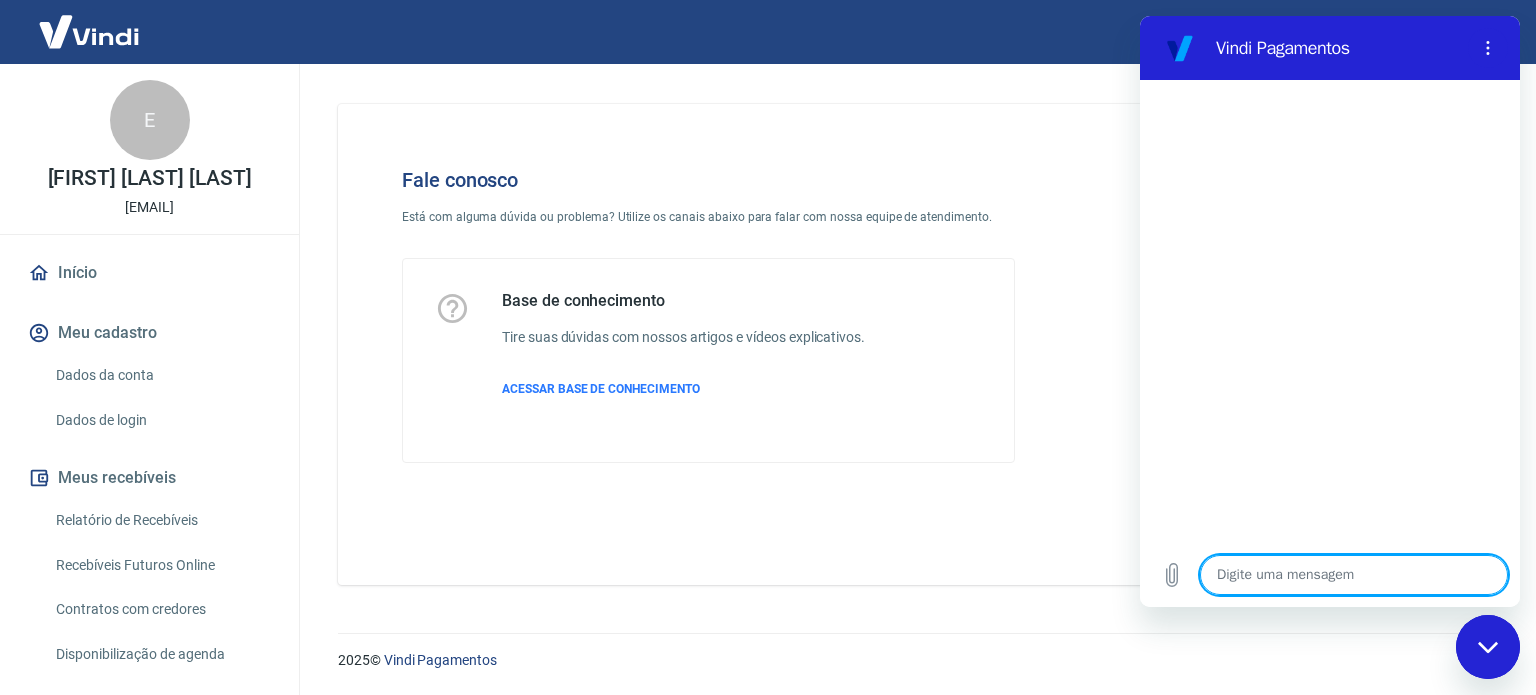 type on "b" 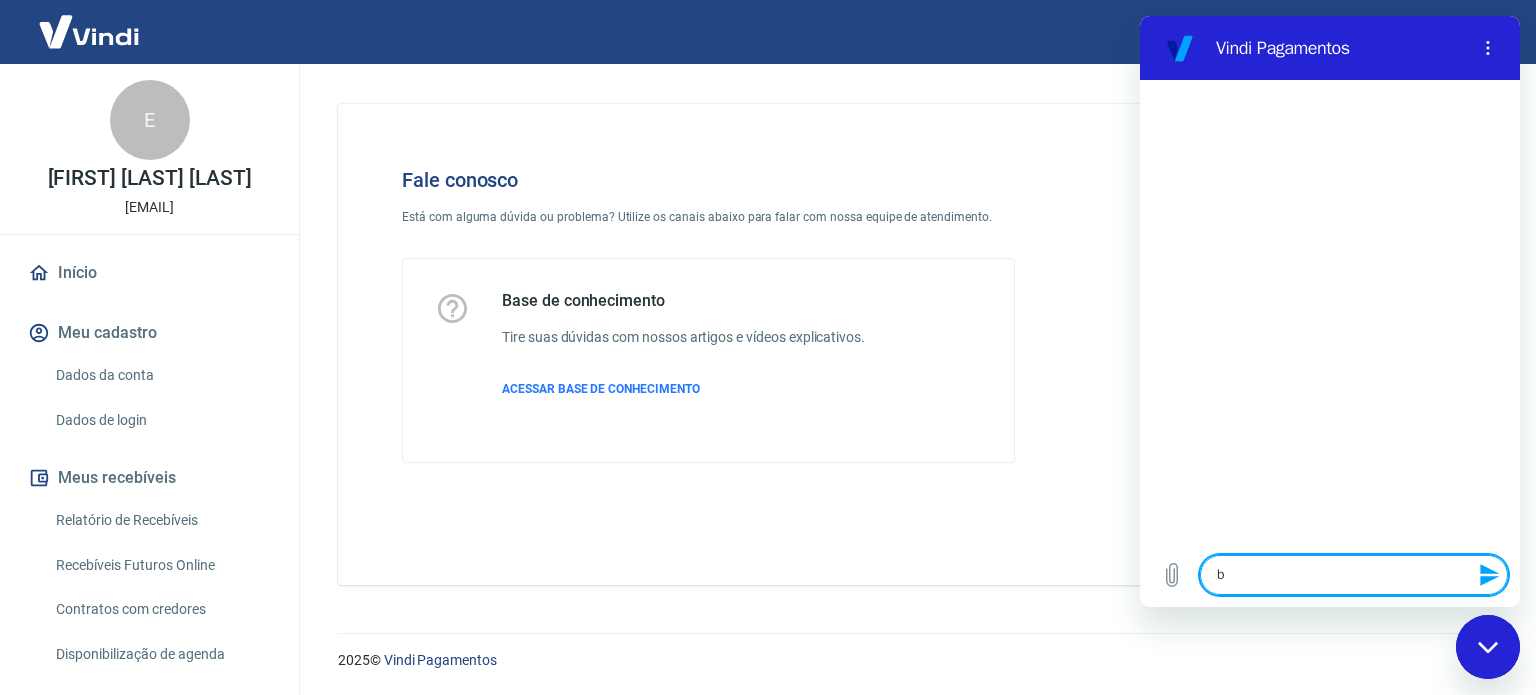 type on "bo" 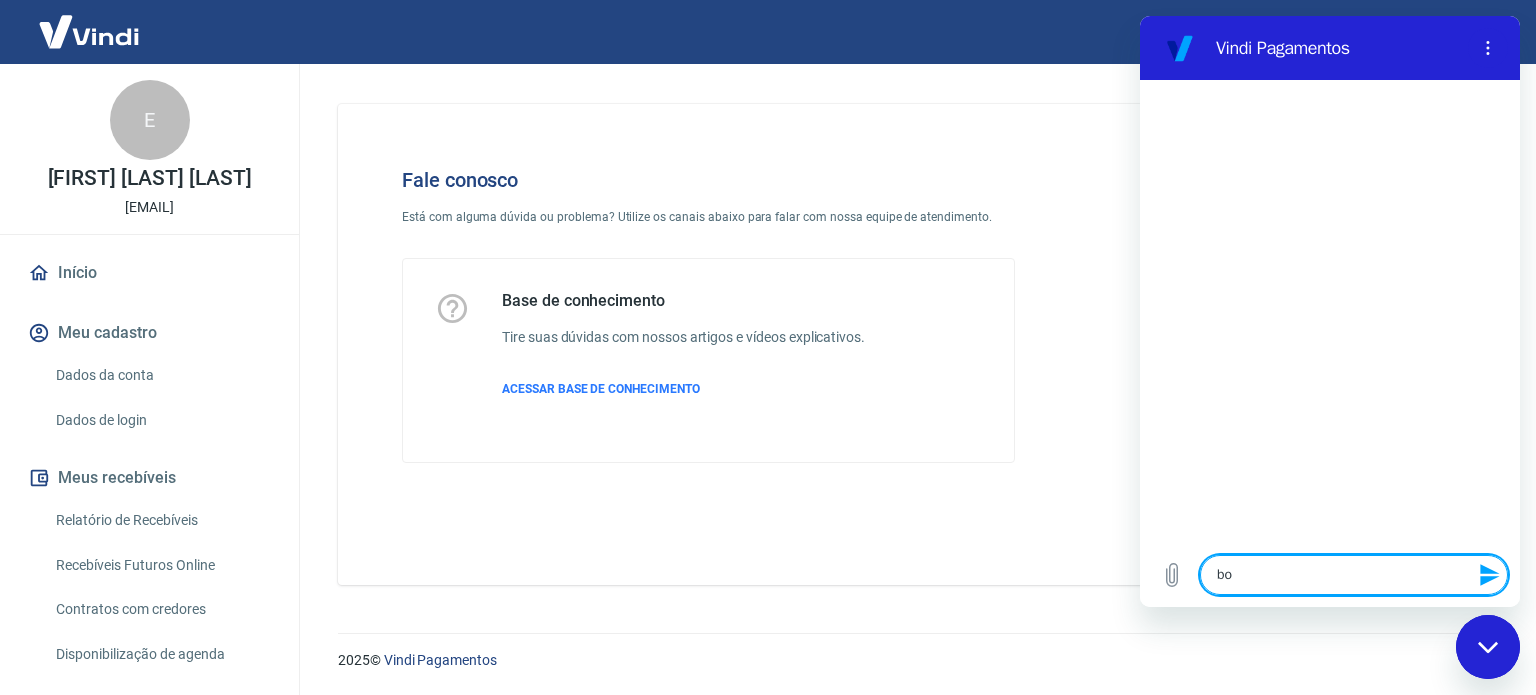 type on "boa" 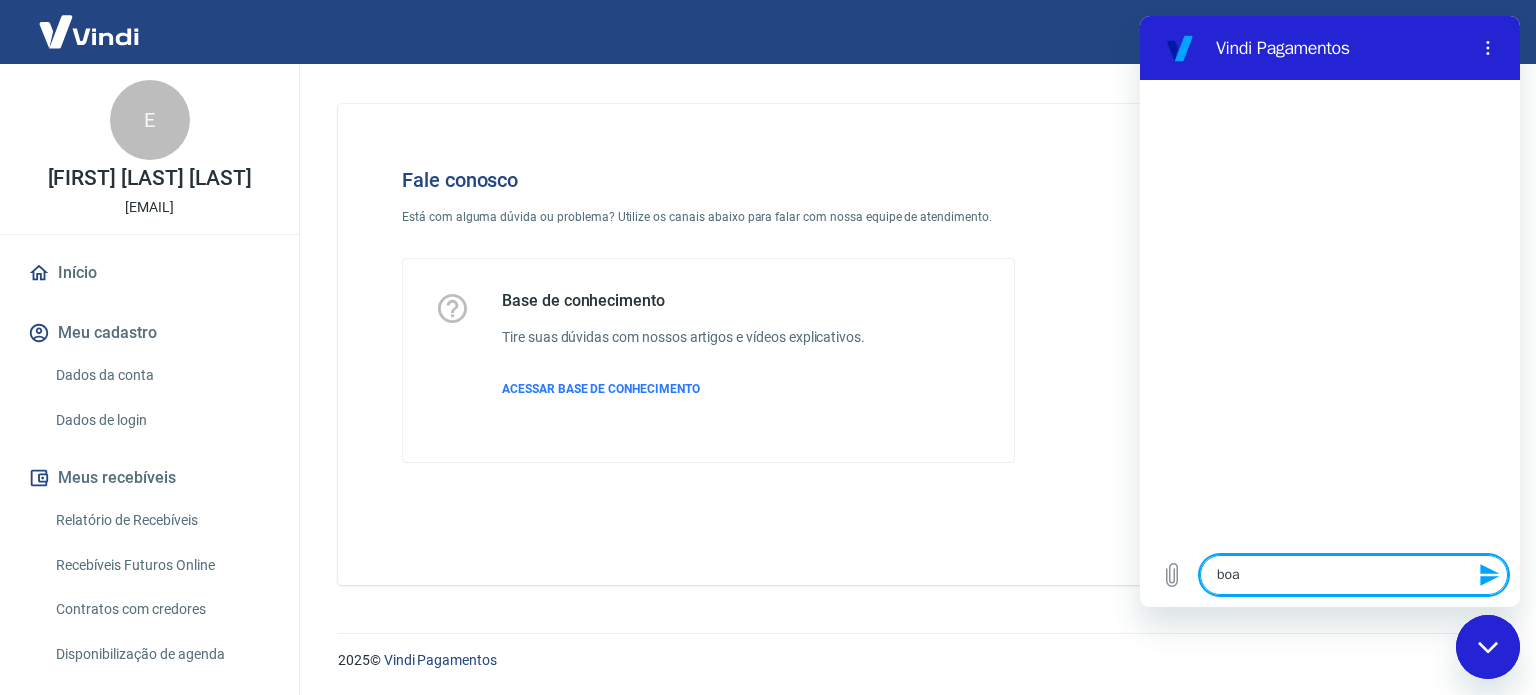 type on "boa" 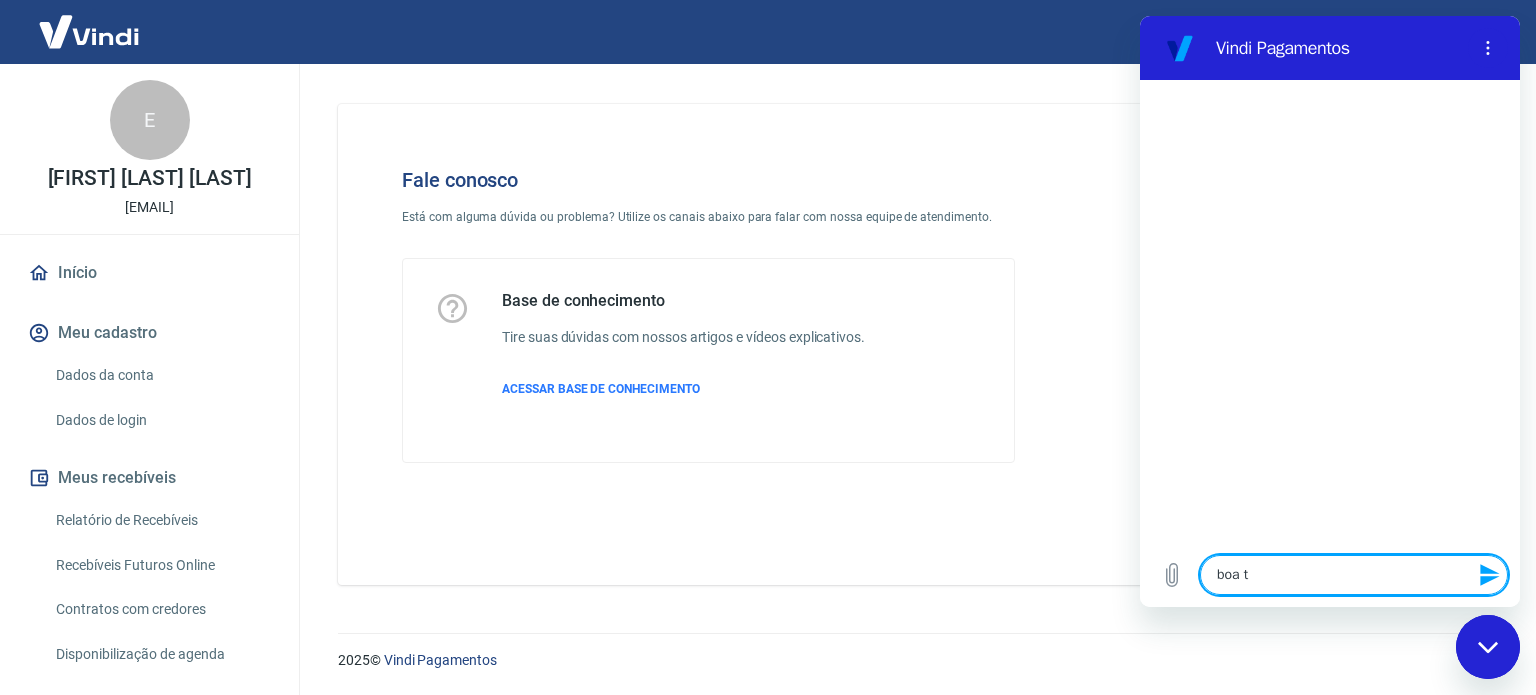type on "boa ta" 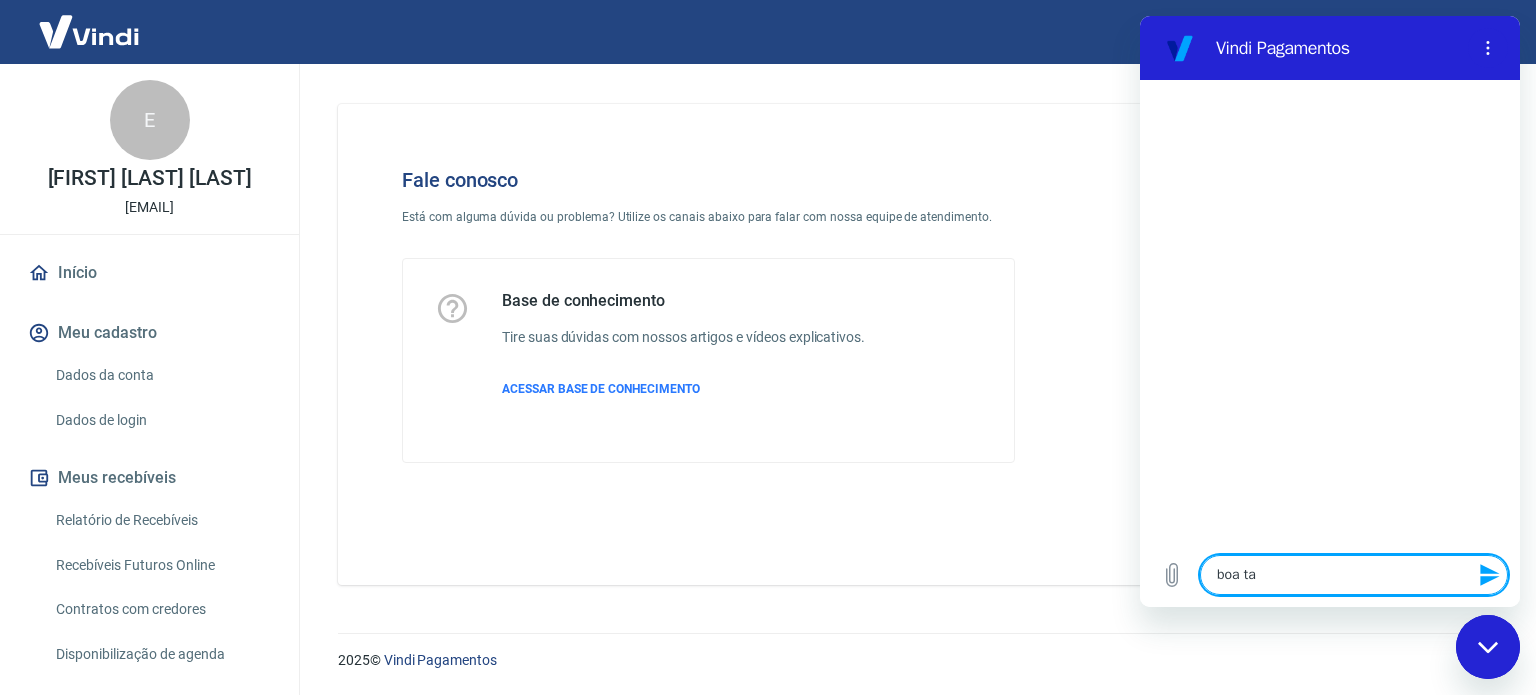 type on "boa tar" 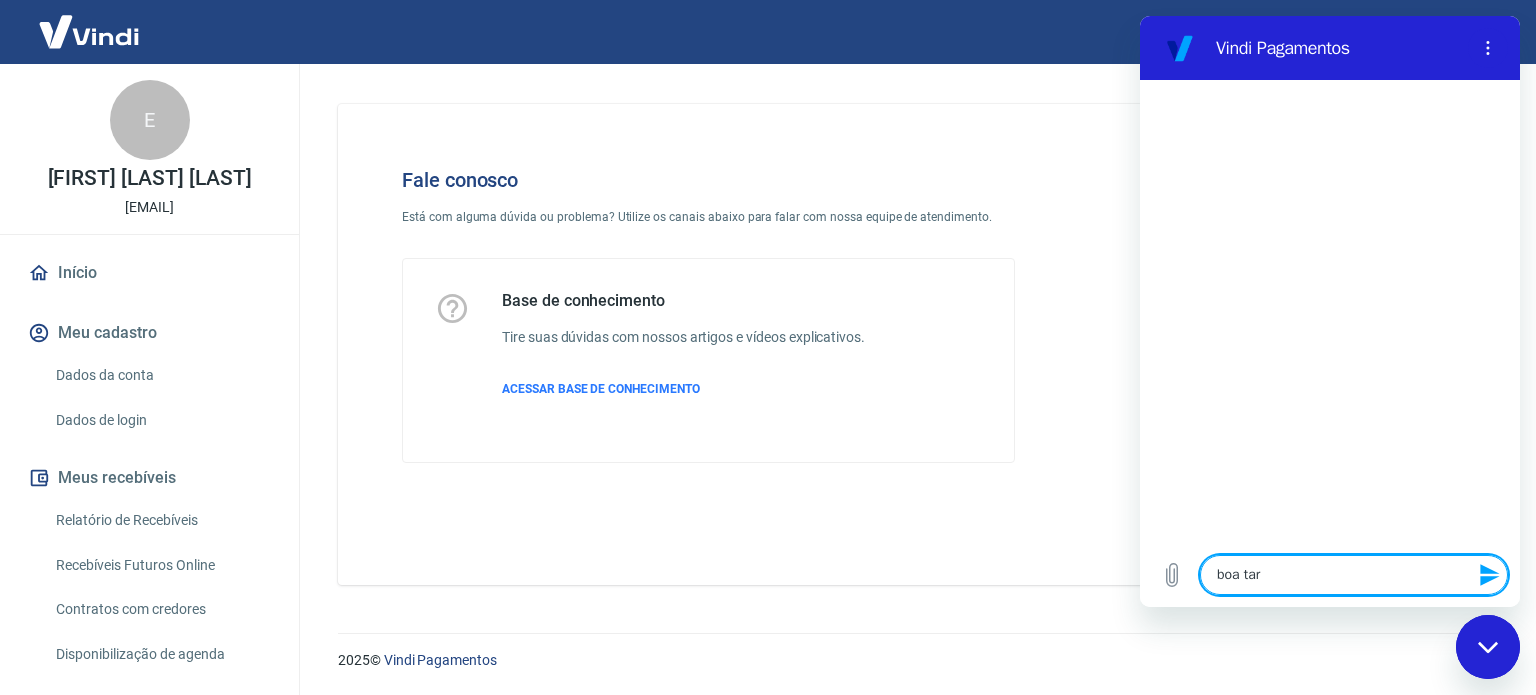 type on "boa tard" 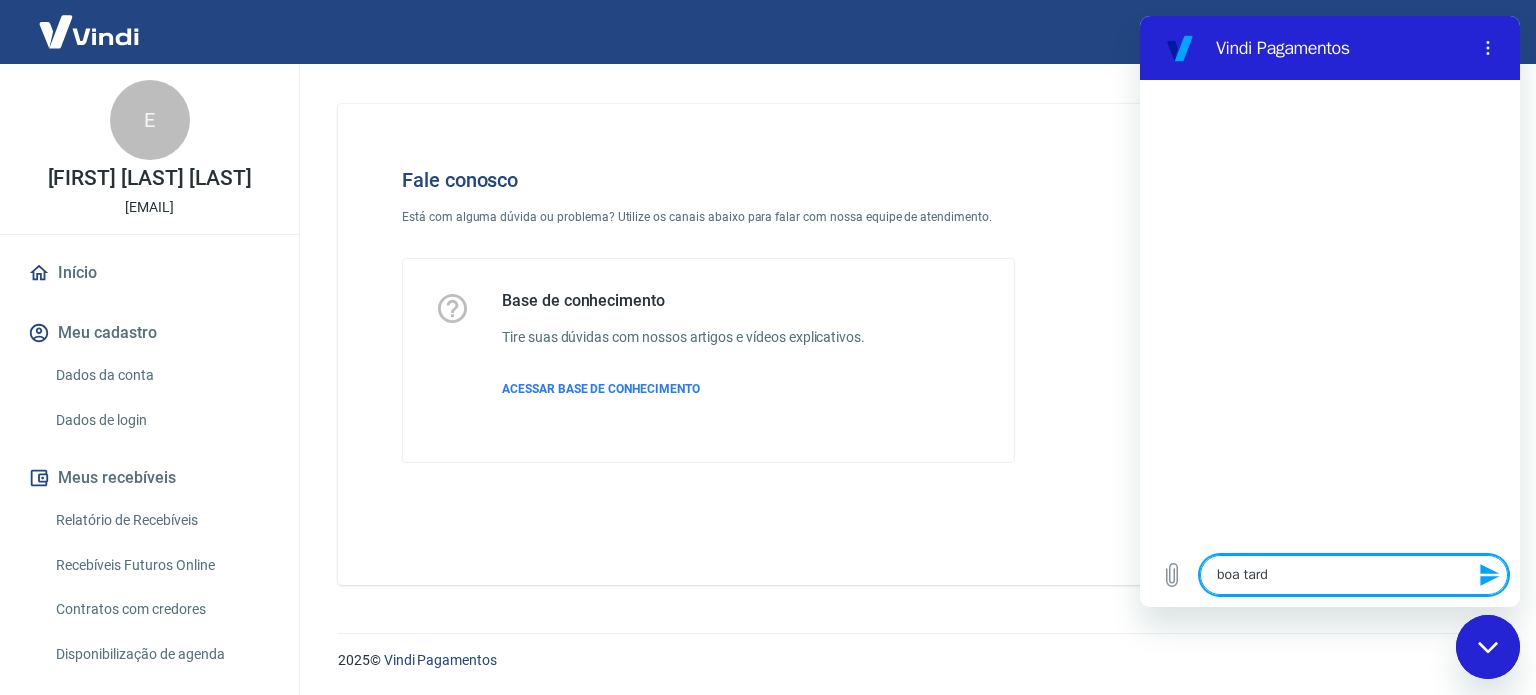 type on "boa tarde" 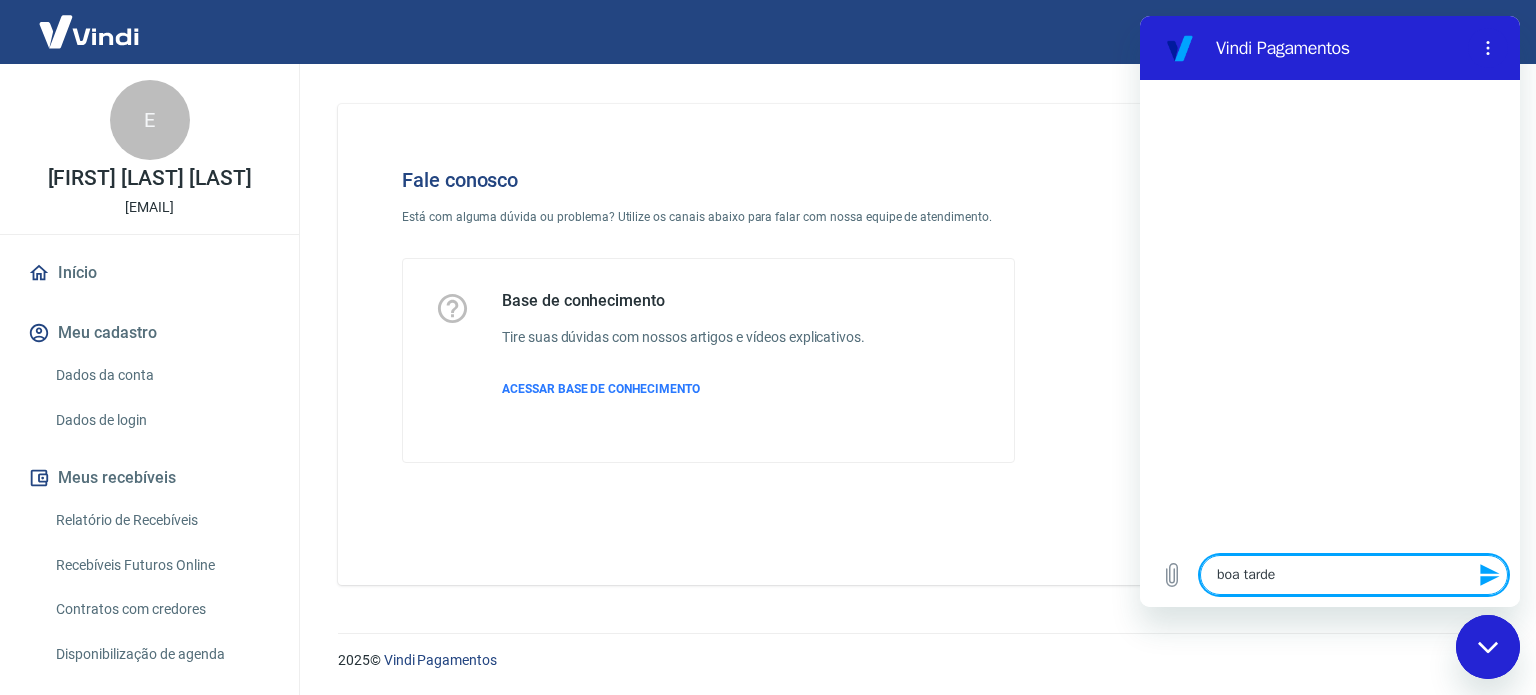 type 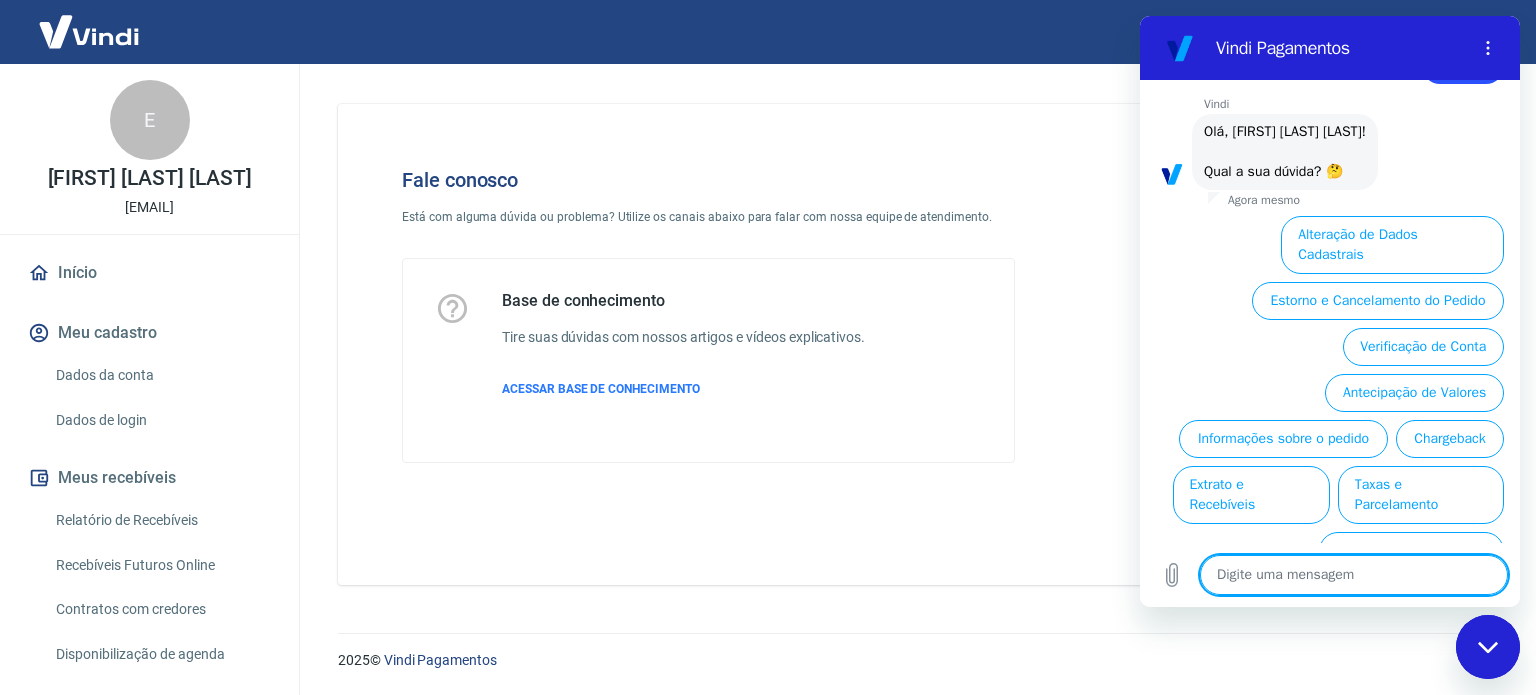 scroll, scrollTop: 106, scrollLeft: 0, axis: vertical 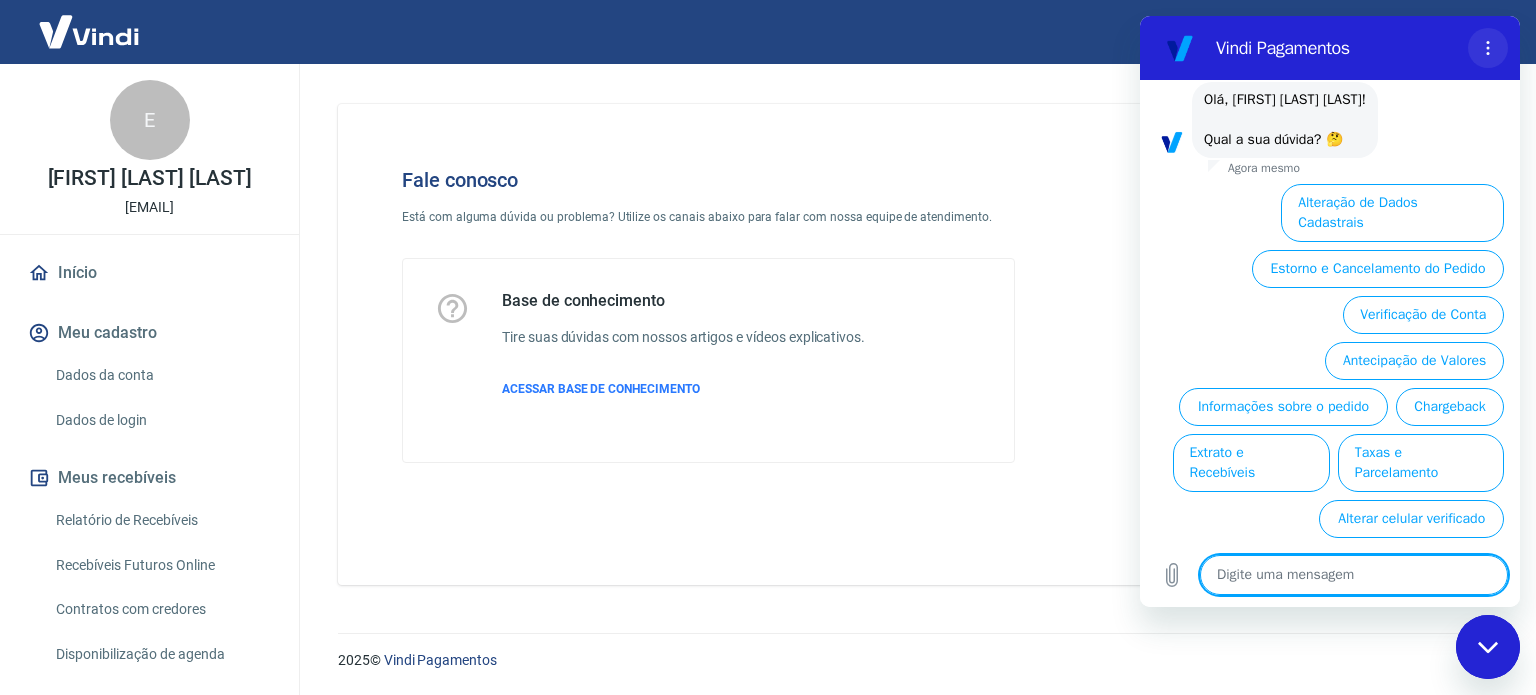 click at bounding box center [1488, 48] 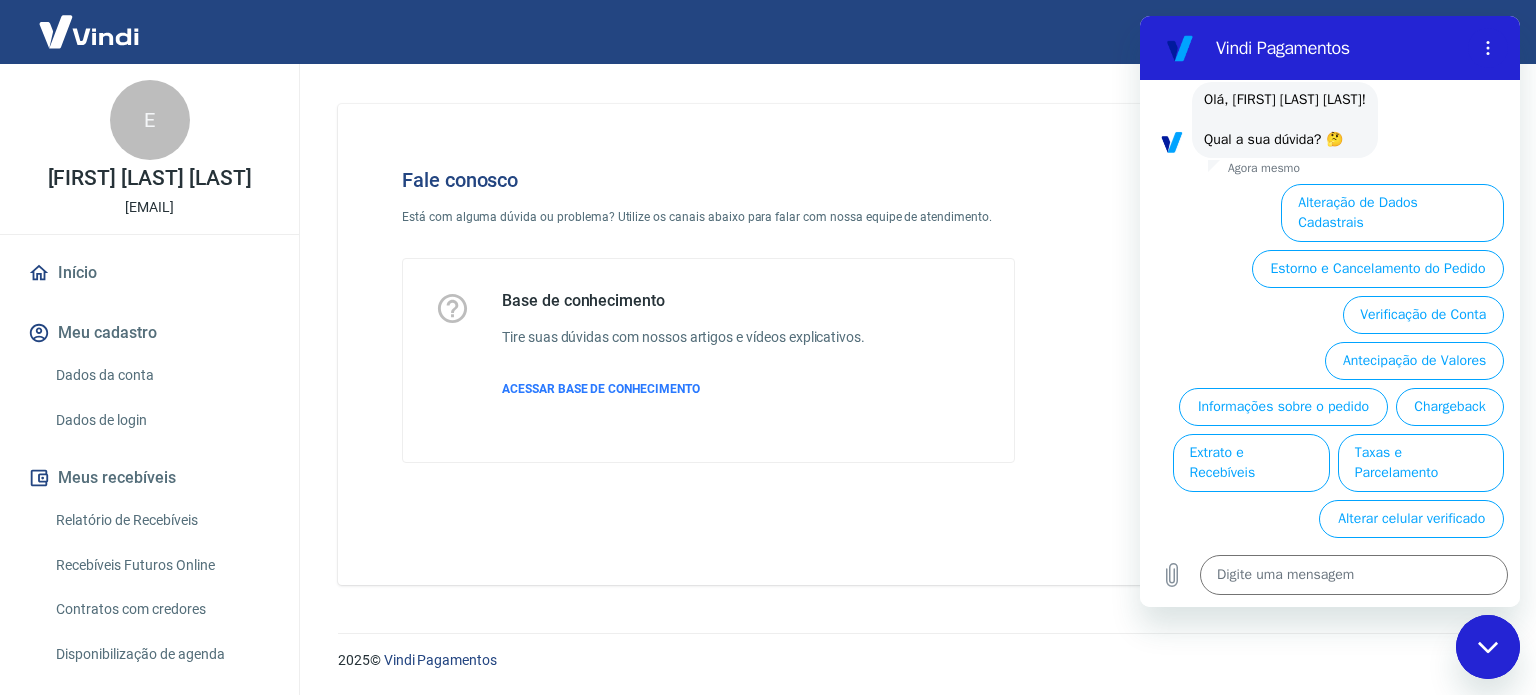 drag, startPoint x: 684, startPoint y: 513, endPoint x: 863, endPoint y: 507, distance: 179.10052 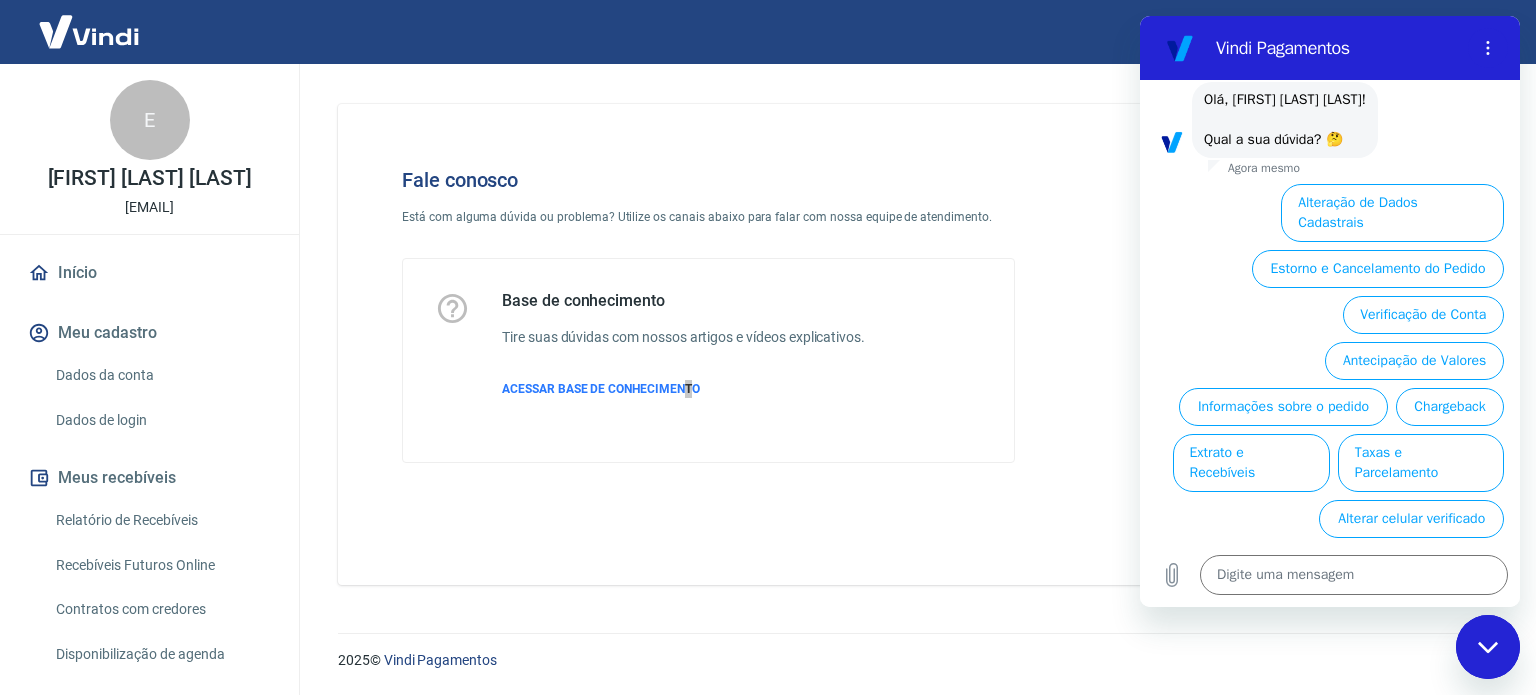click at bounding box center (1488, 647) 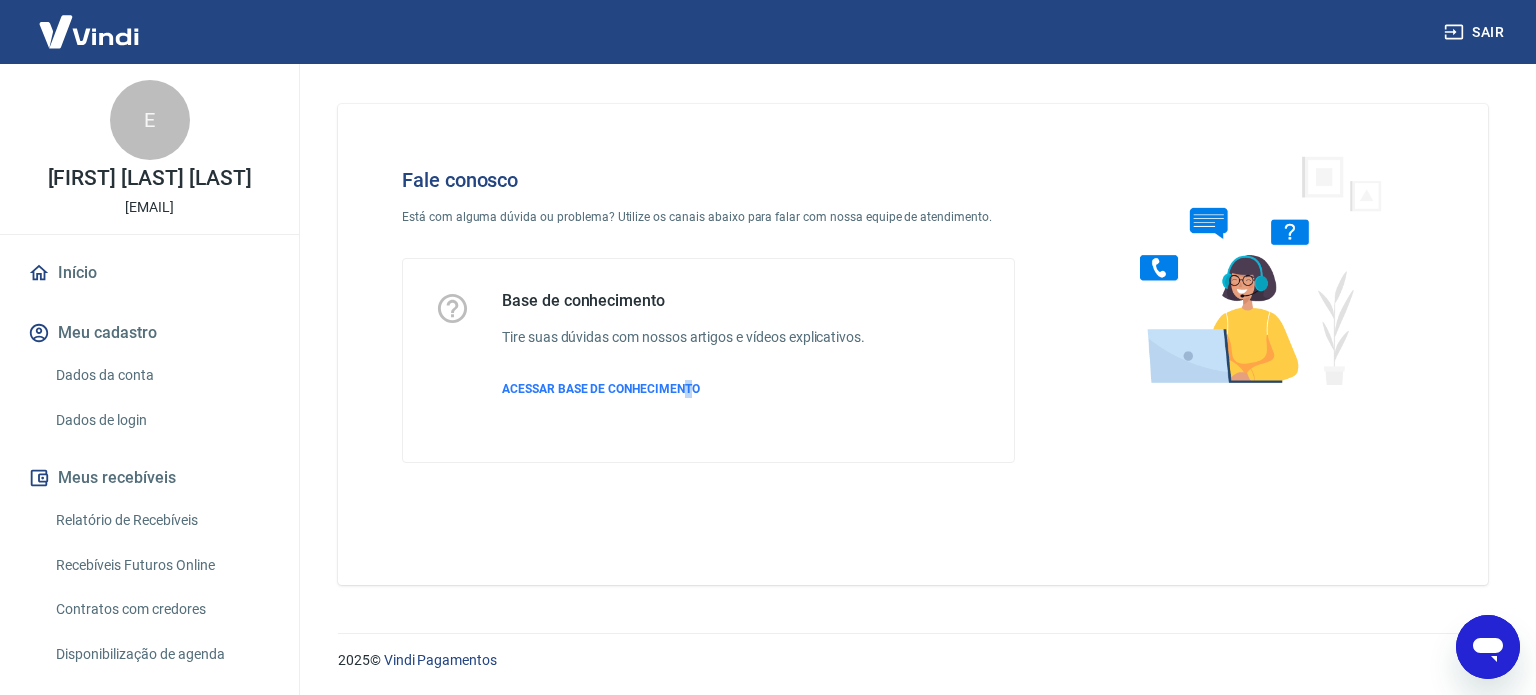 click on "Sair" at bounding box center [1476, 32] 